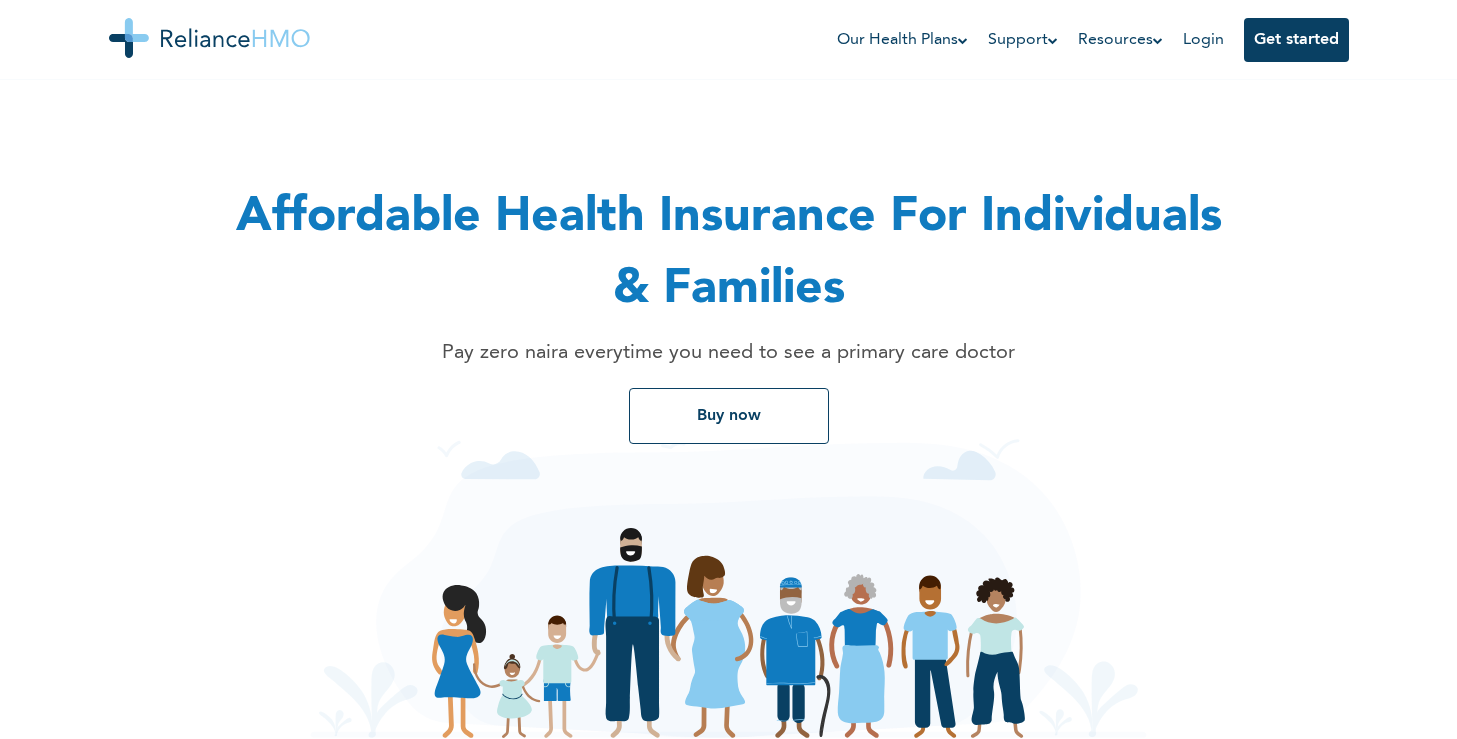 scroll, scrollTop: 3123, scrollLeft: 0, axis: vertical 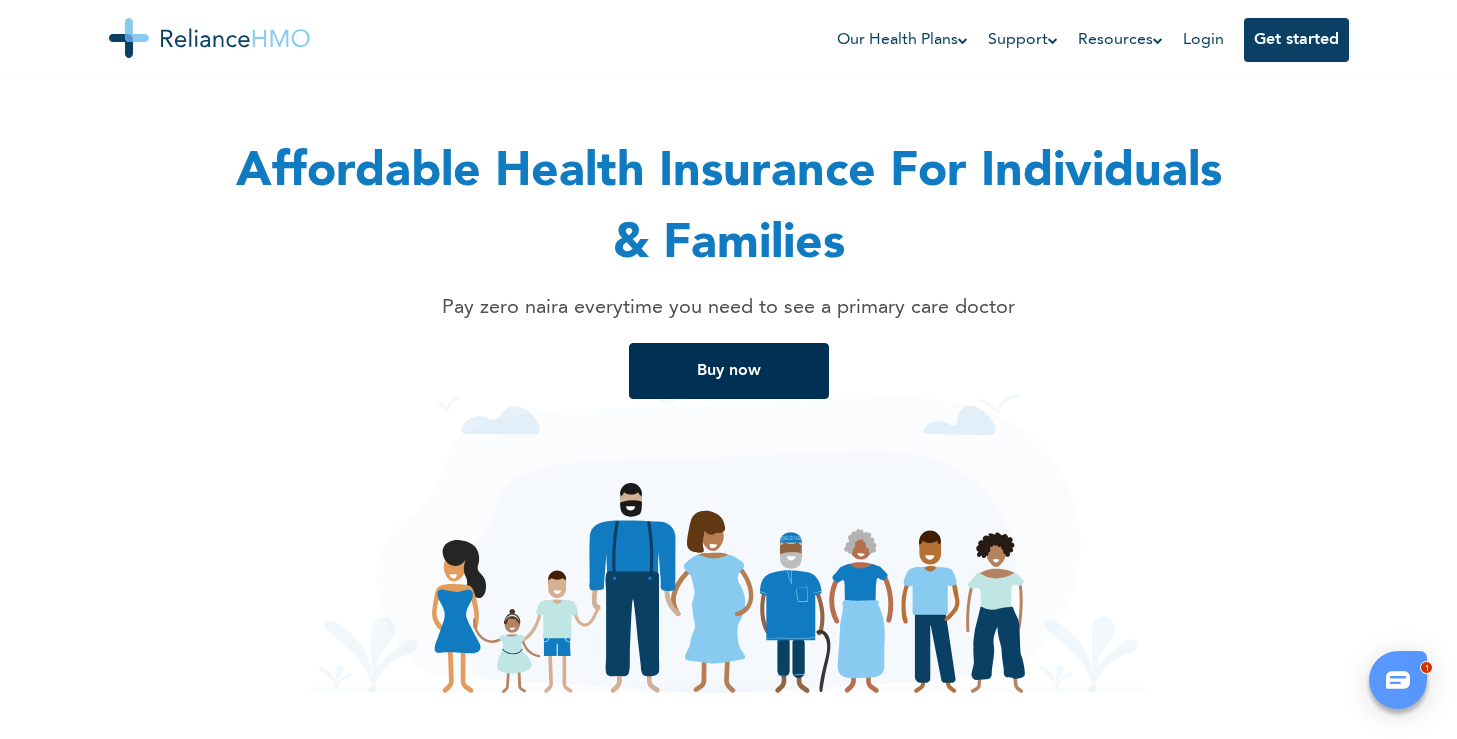 click on "Buy now" at bounding box center [729, 371] 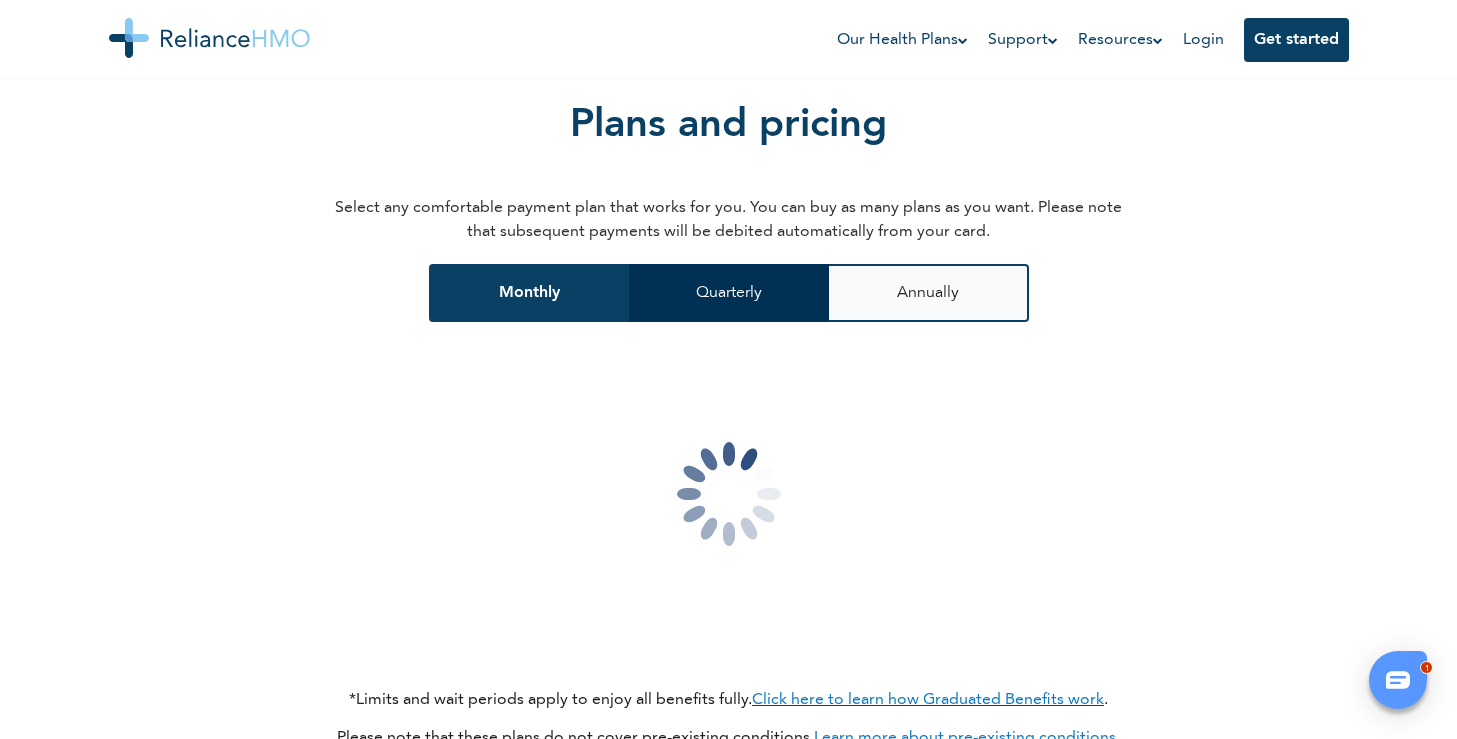 click on "Quarterly" at bounding box center [729, 293] 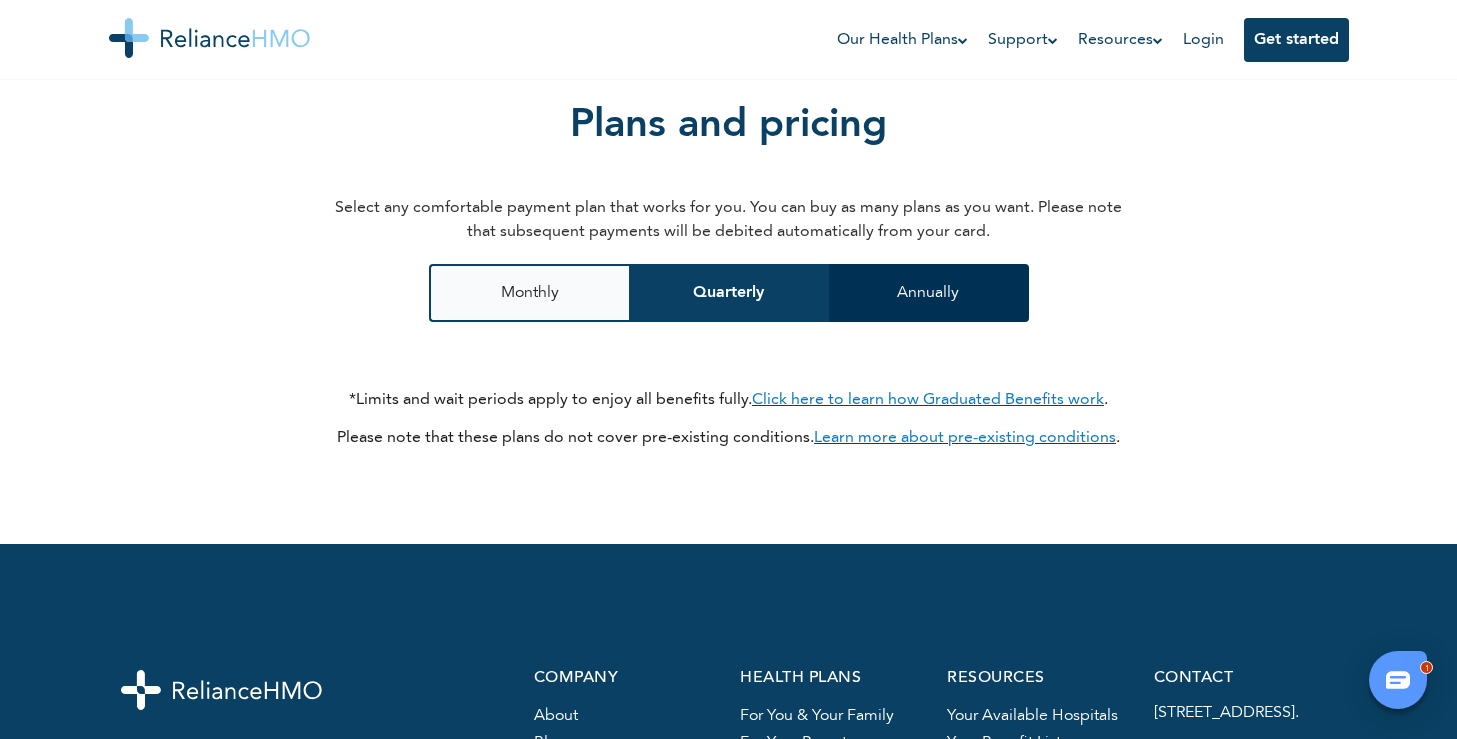 click on "Annually" at bounding box center [929, 293] 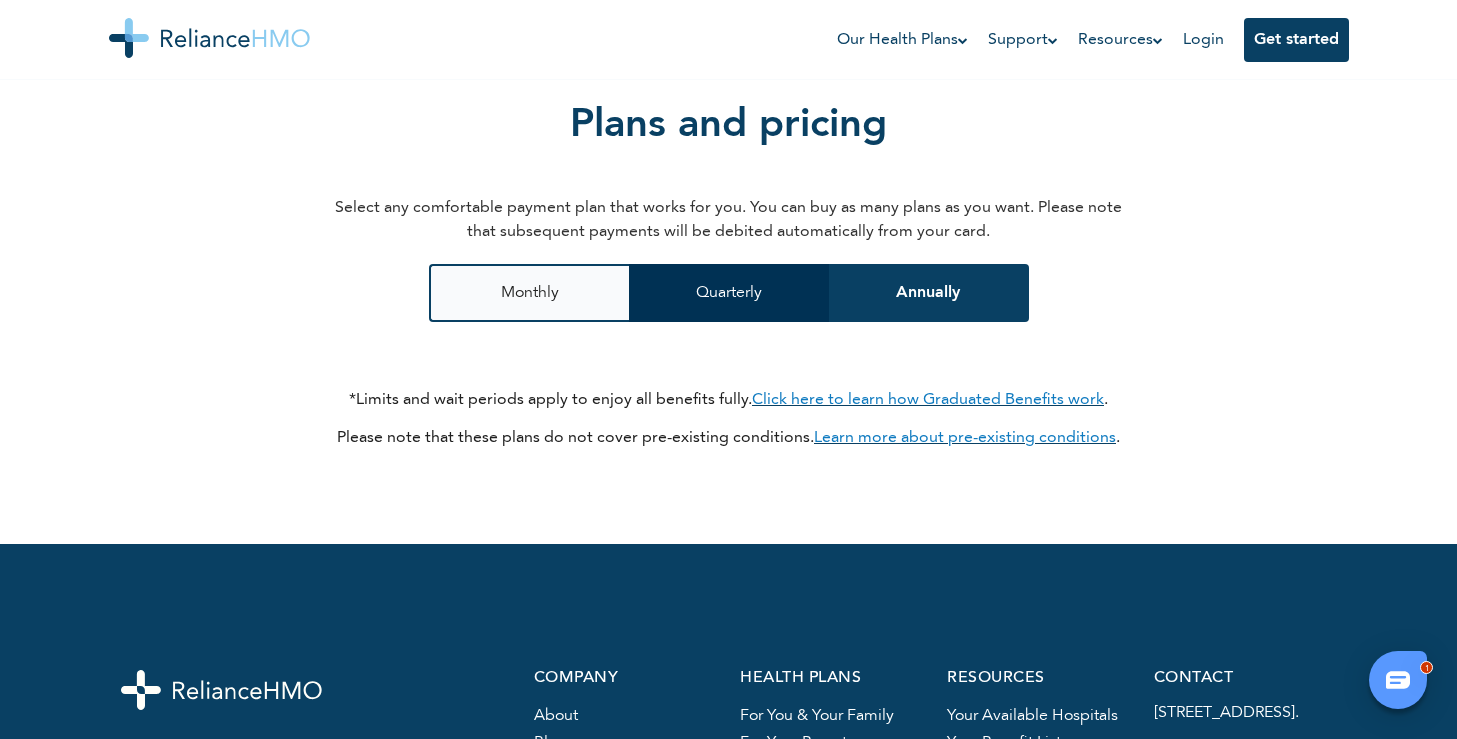 click on "Quarterly" at bounding box center [729, 293] 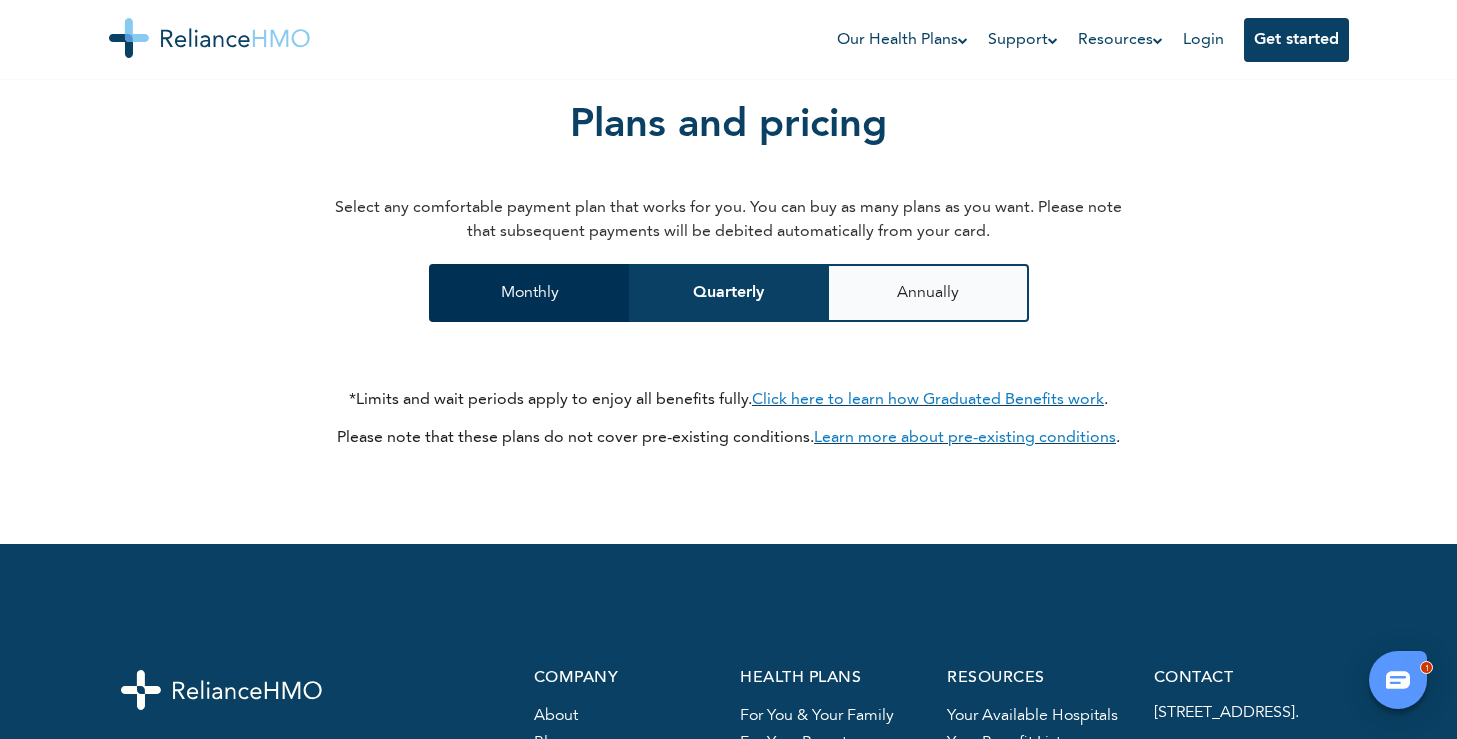 click on "Monthly" at bounding box center [529, 293] 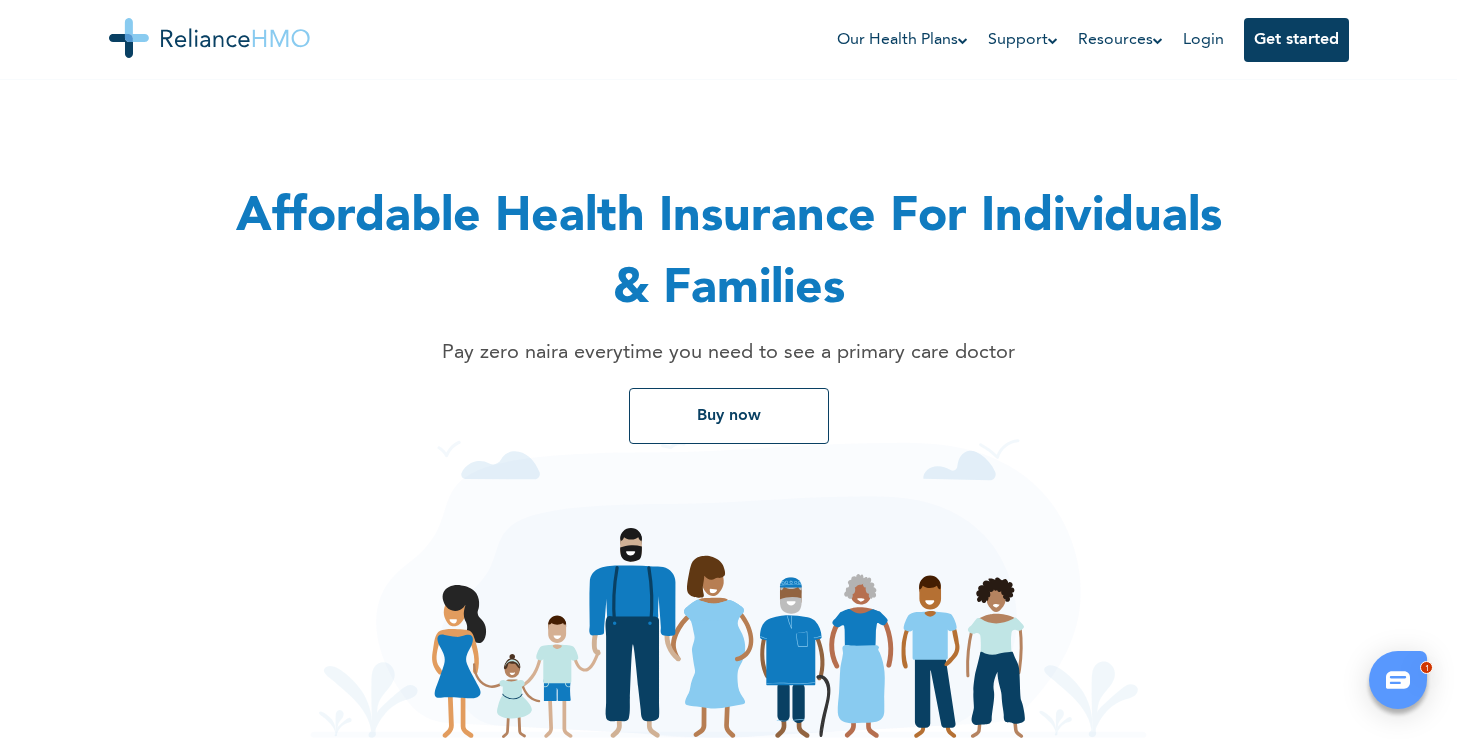 scroll, scrollTop: 21, scrollLeft: 0, axis: vertical 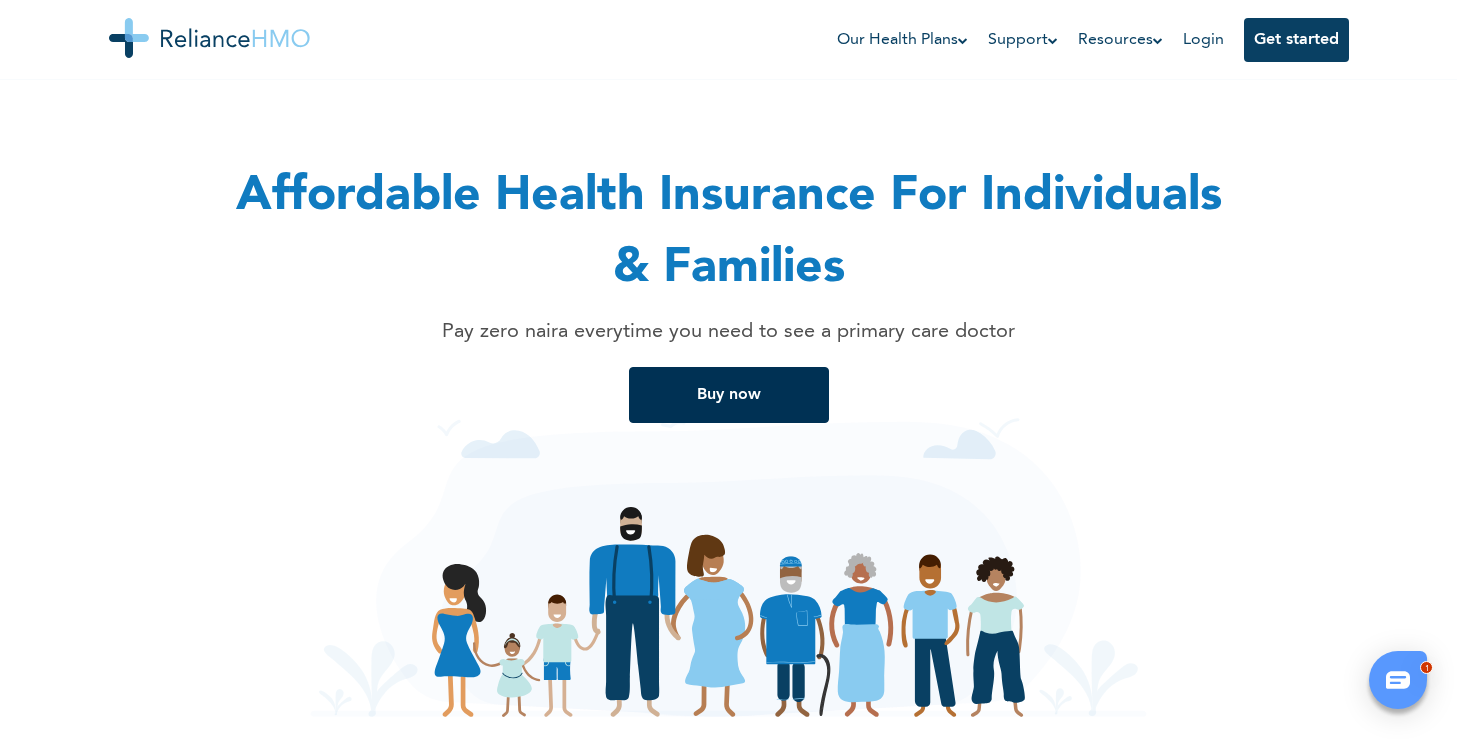 click on "Buy now" at bounding box center (729, 395) 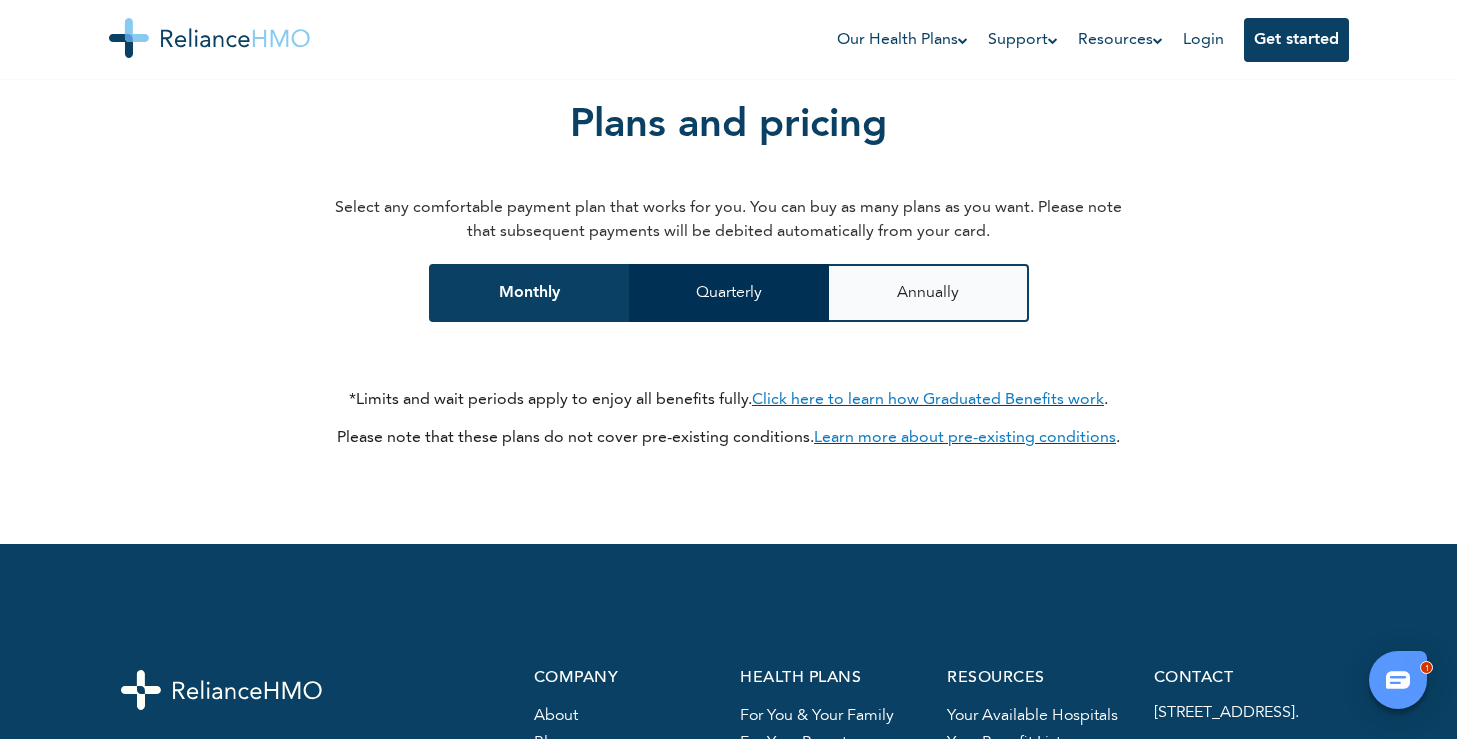 click on "Quarterly" at bounding box center (729, 293) 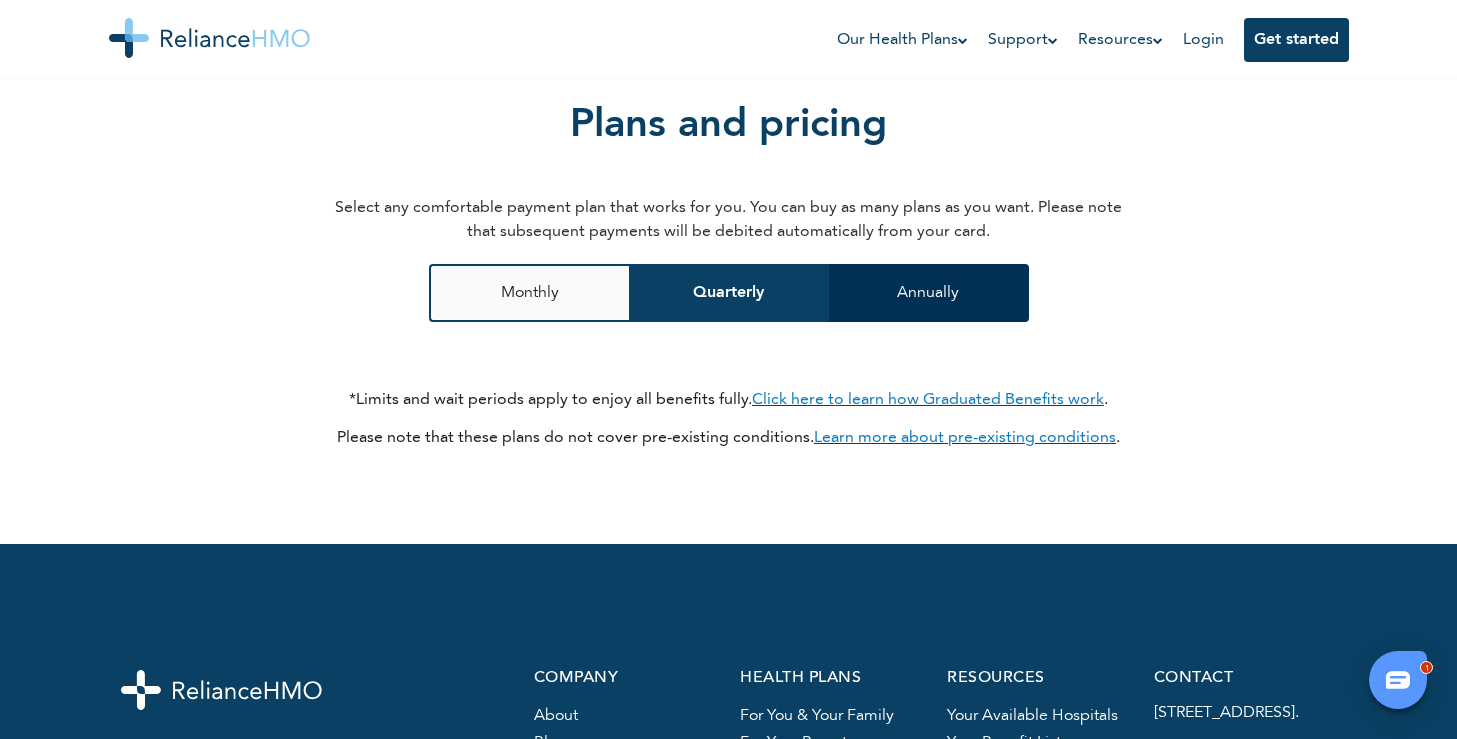 click on "Annually" at bounding box center [929, 293] 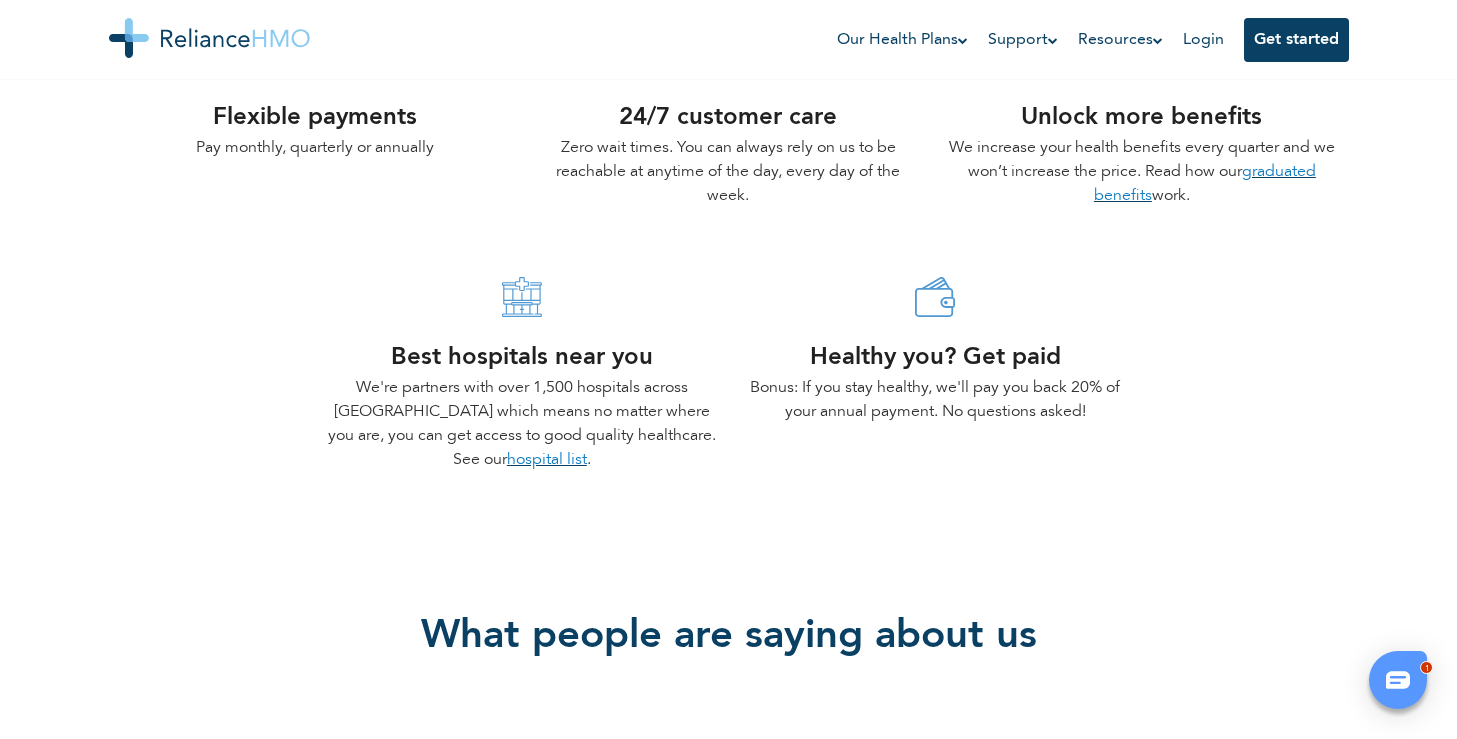 scroll, scrollTop: 0, scrollLeft: 0, axis: both 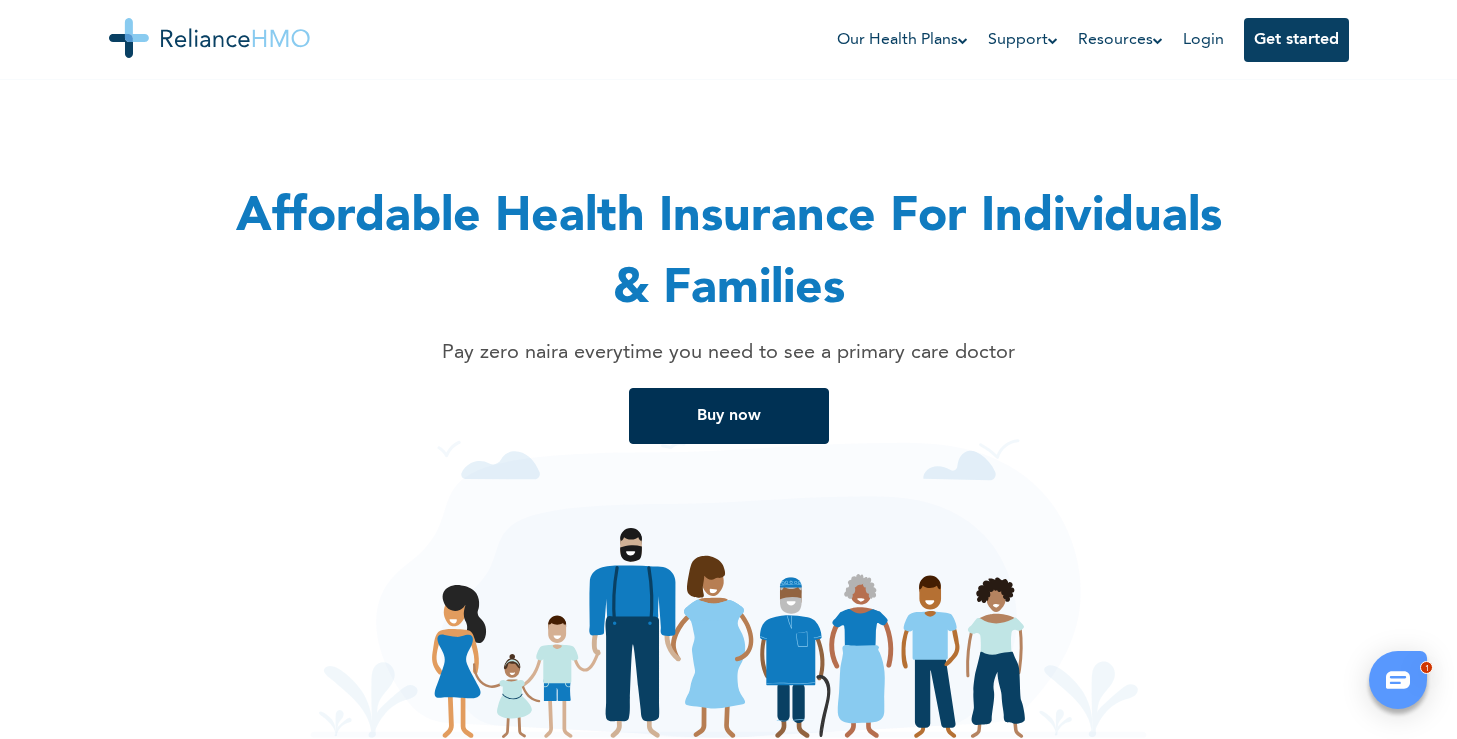 click on "Buy now" at bounding box center [729, 416] 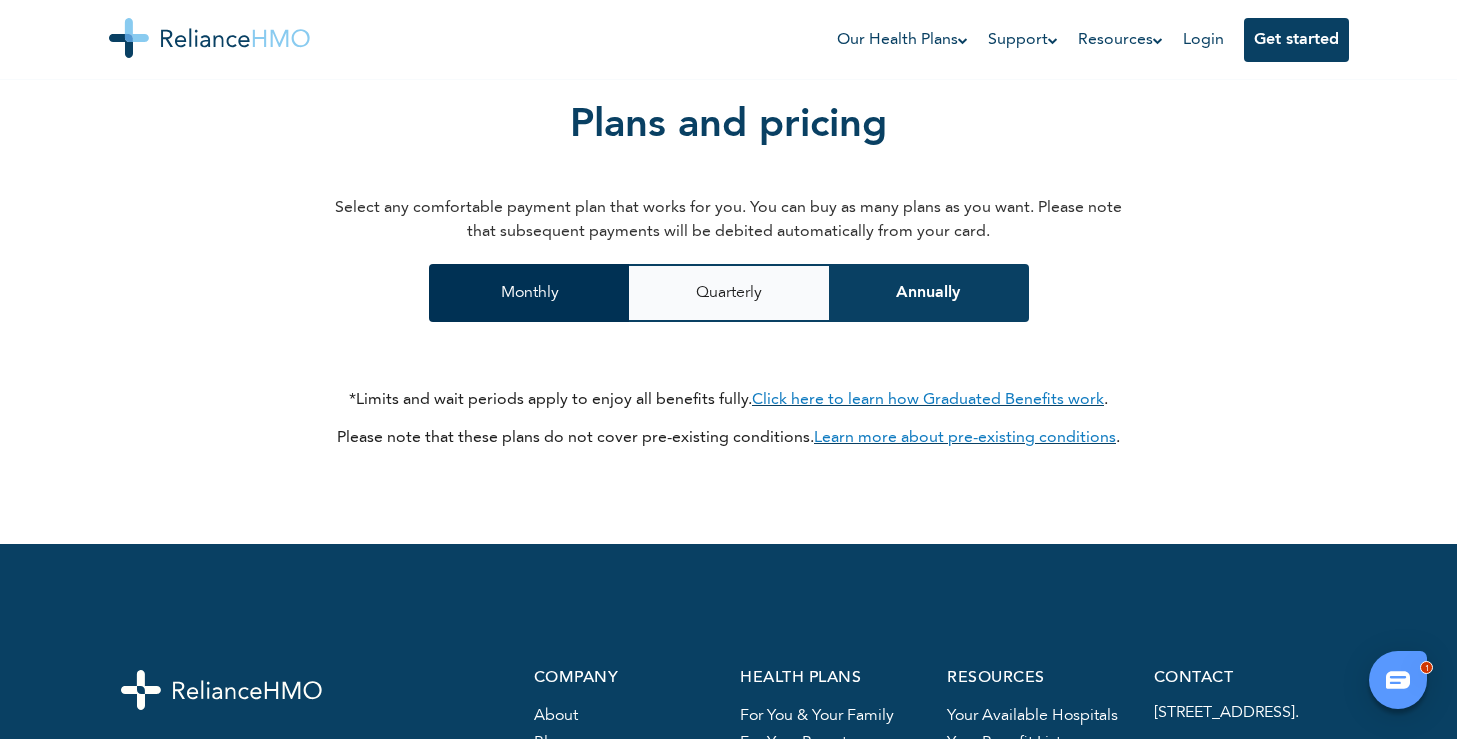 click on "Monthly" at bounding box center [529, 293] 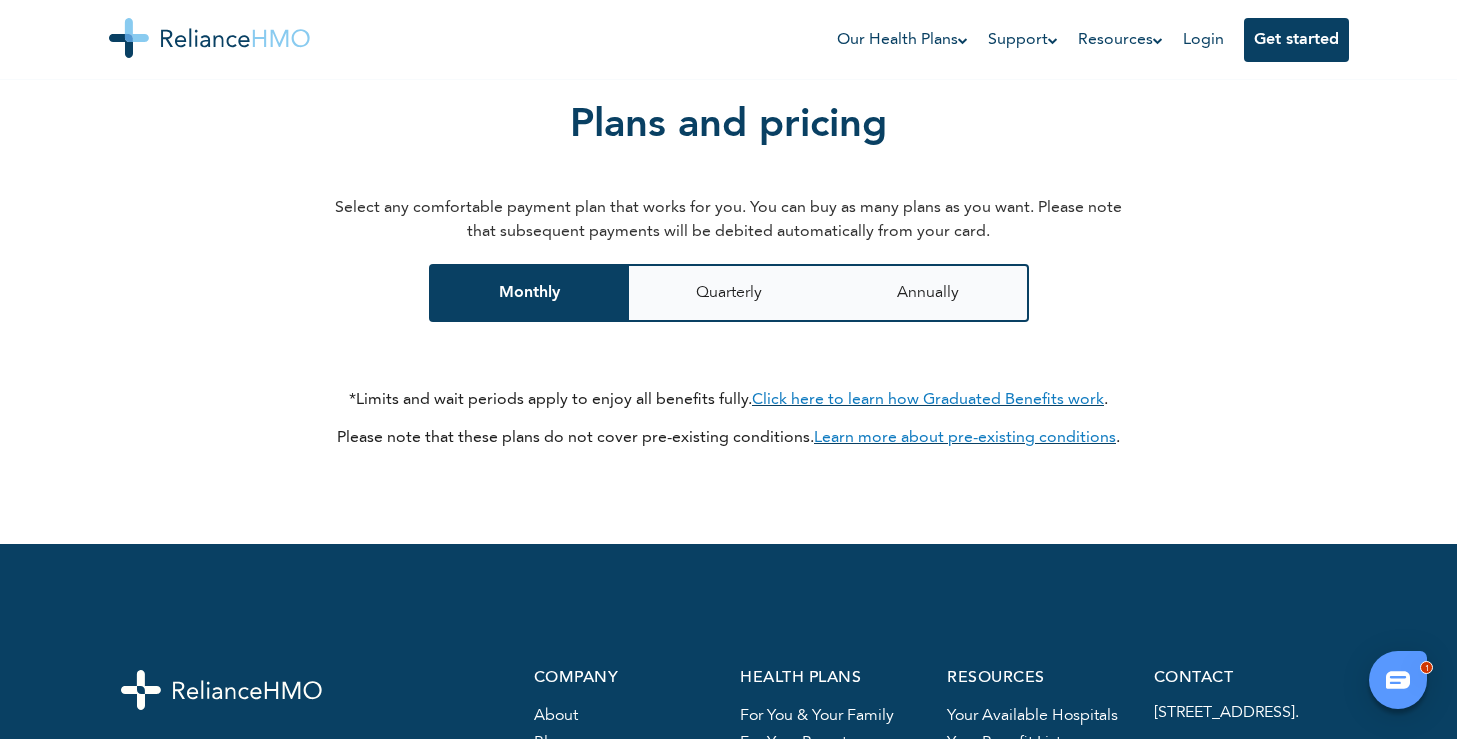 click at bounding box center [209, 38] 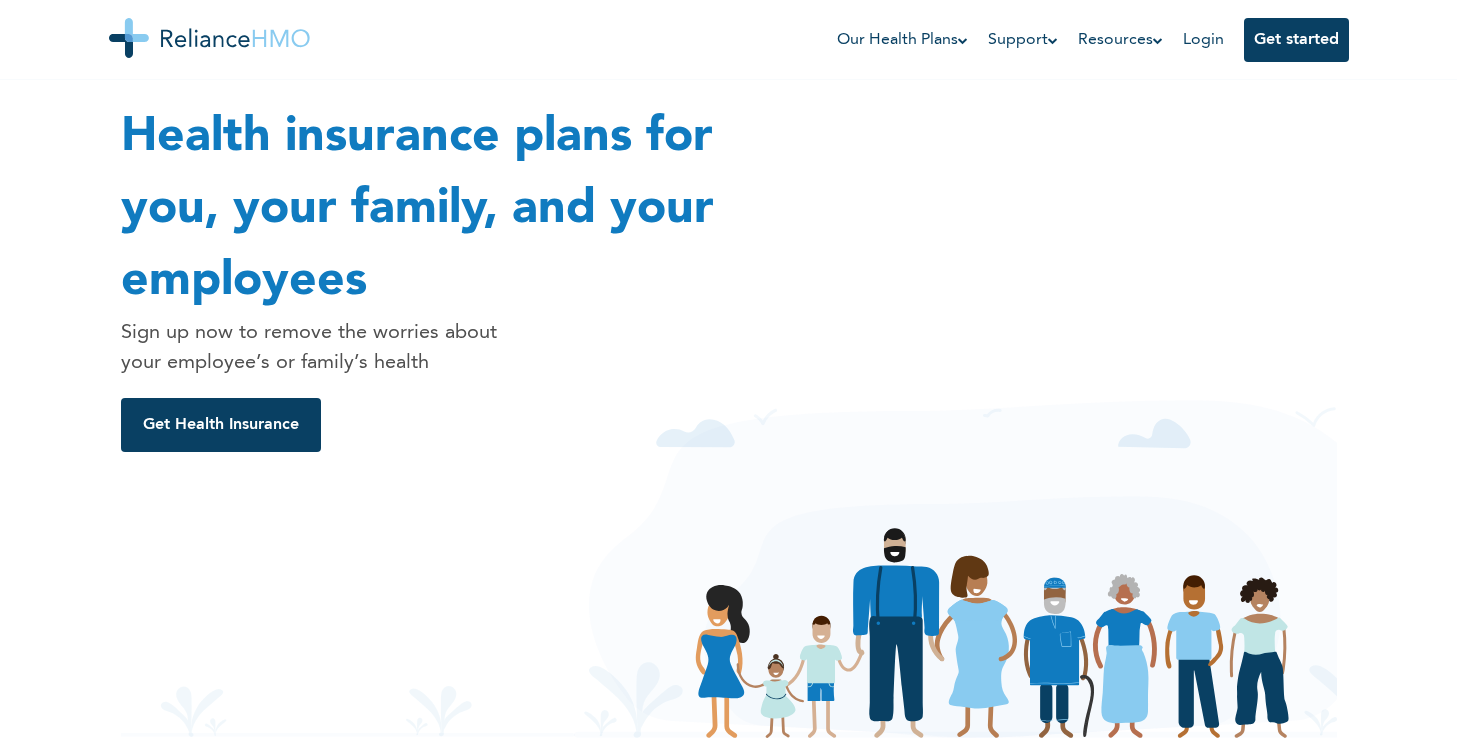 scroll, scrollTop: 0, scrollLeft: 0, axis: both 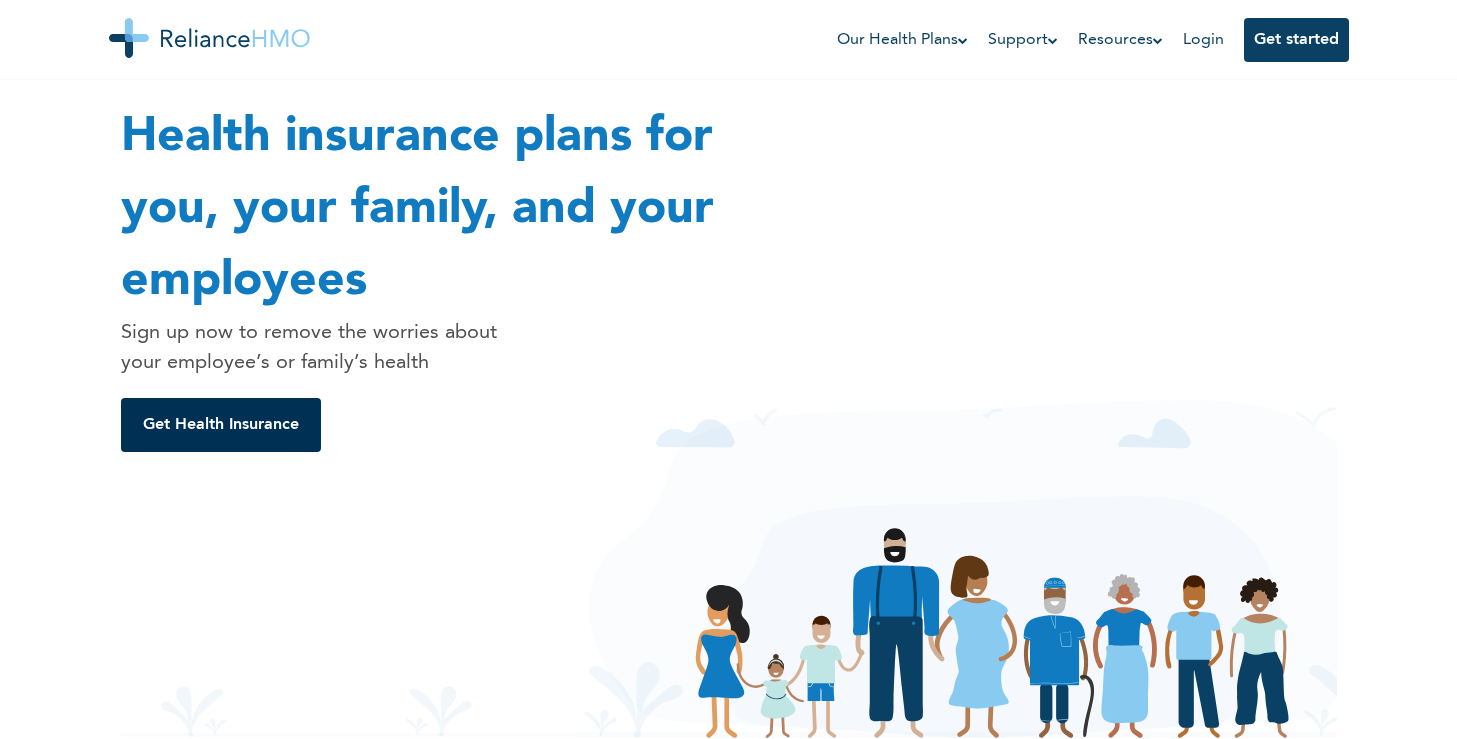 click on "Get Health Insurance" at bounding box center (221, 425) 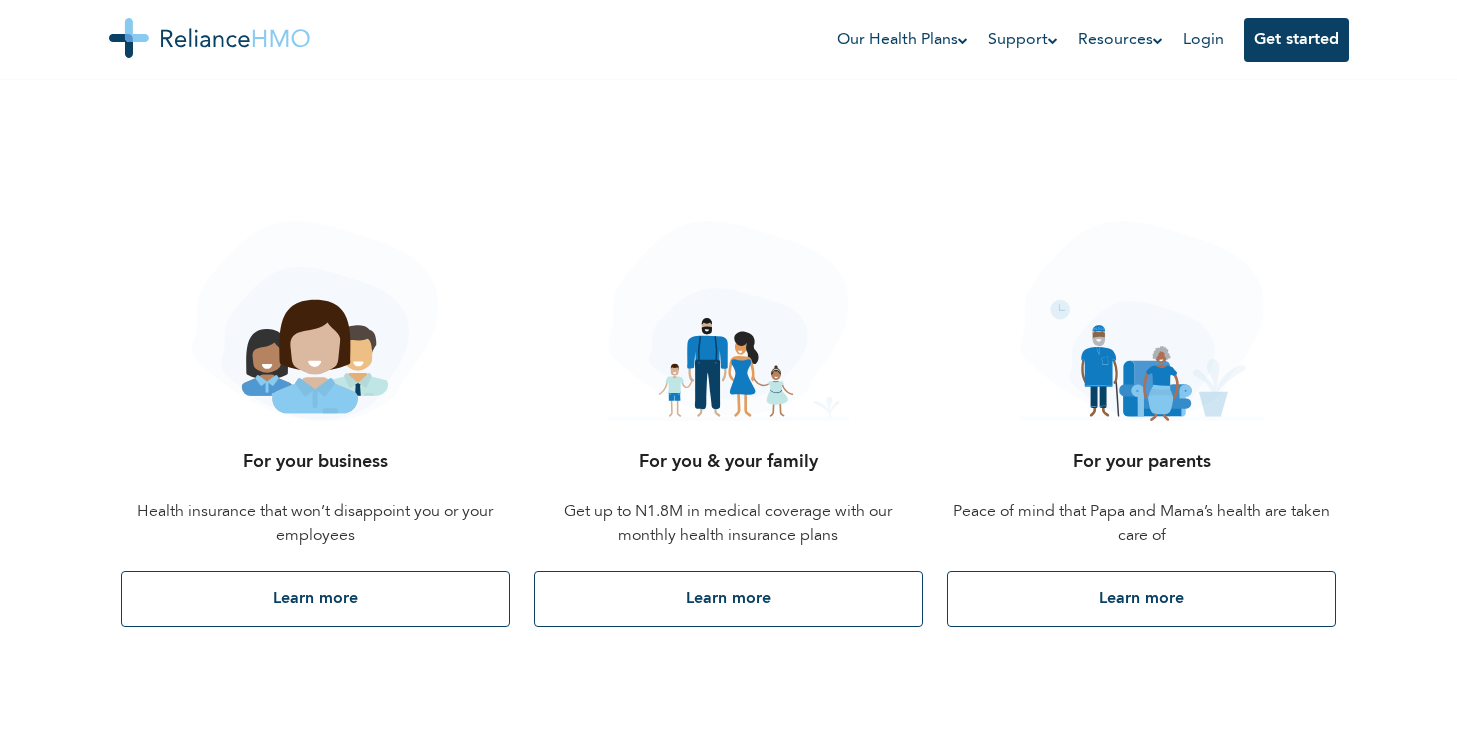 scroll, scrollTop: 805, scrollLeft: 0, axis: vertical 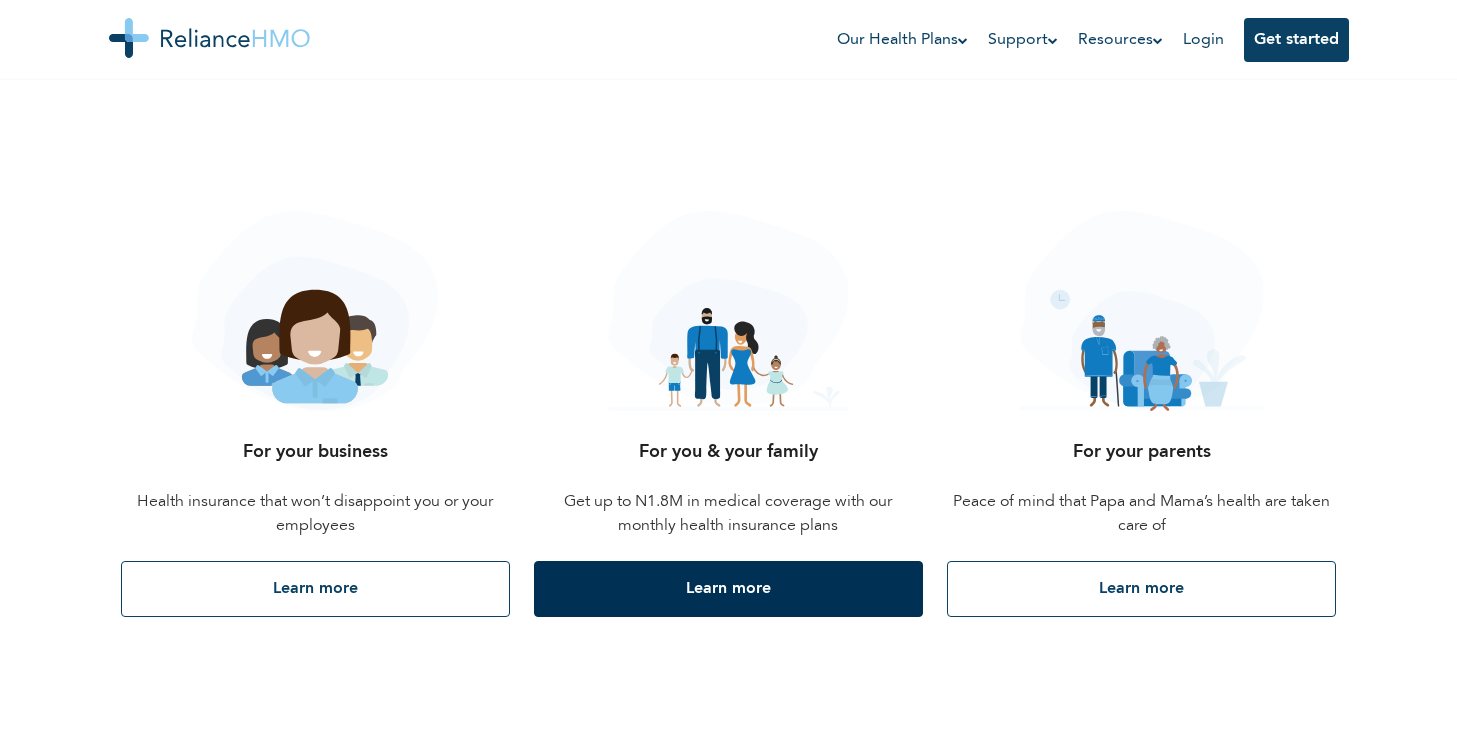 click on "Learn more" at bounding box center (728, 589) 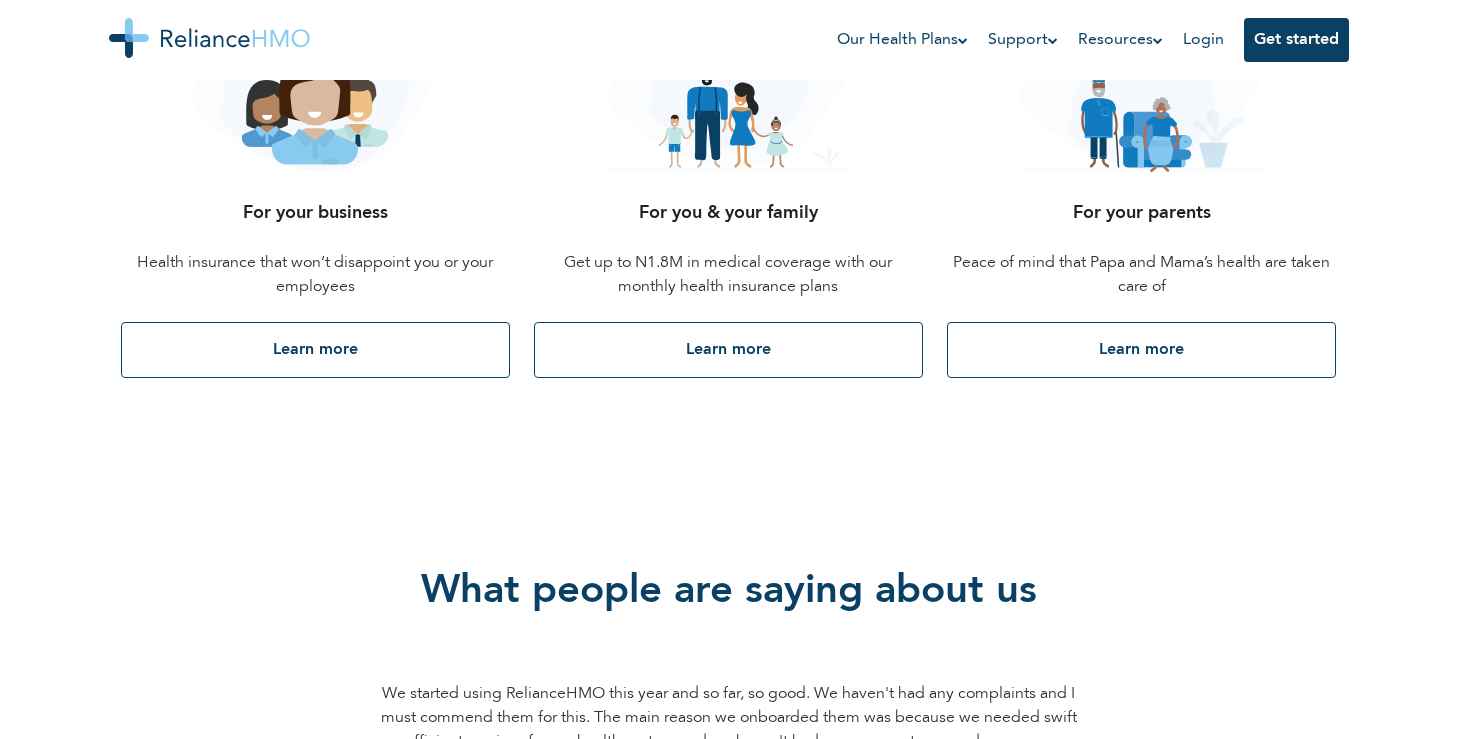 scroll, scrollTop: 1049, scrollLeft: 0, axis: vertical 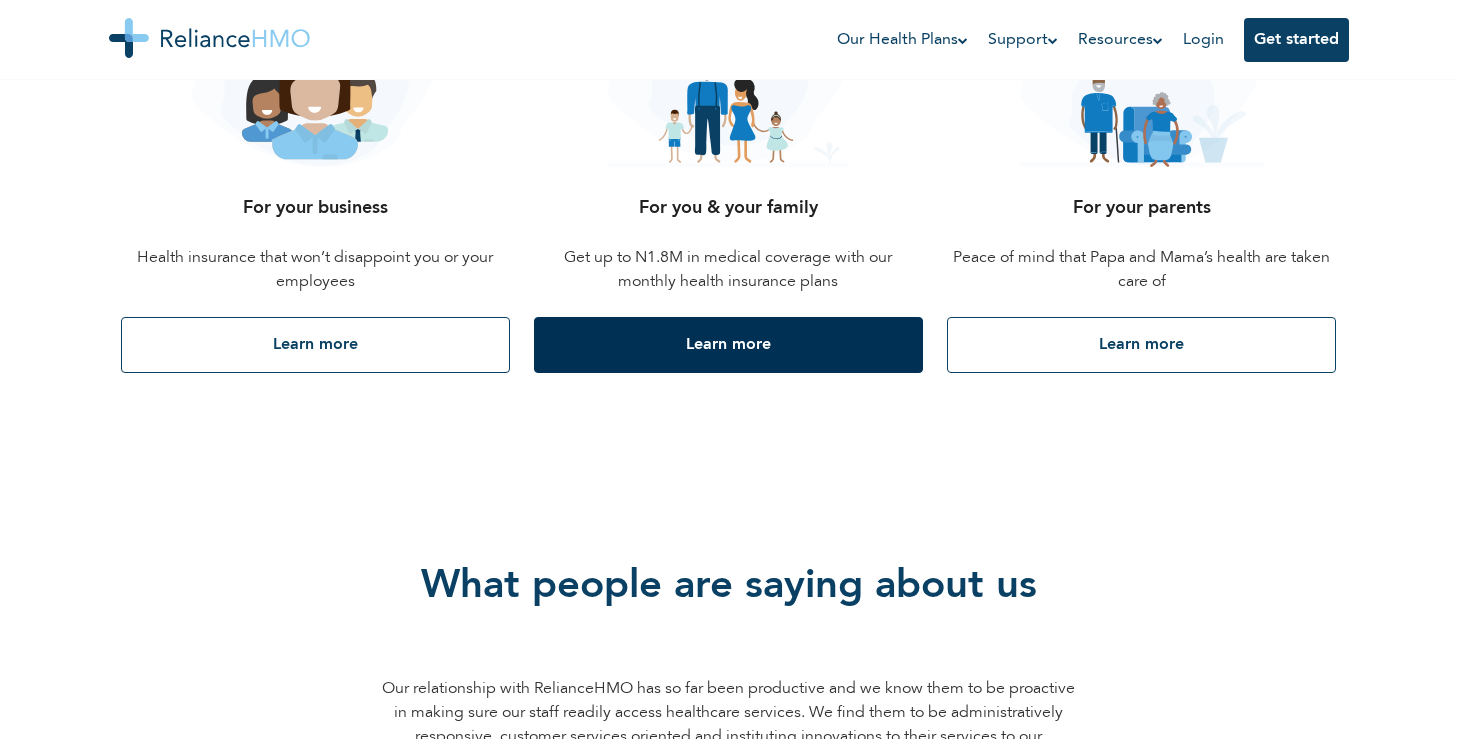 click on "Learn more" at bounding box center (728, 345) 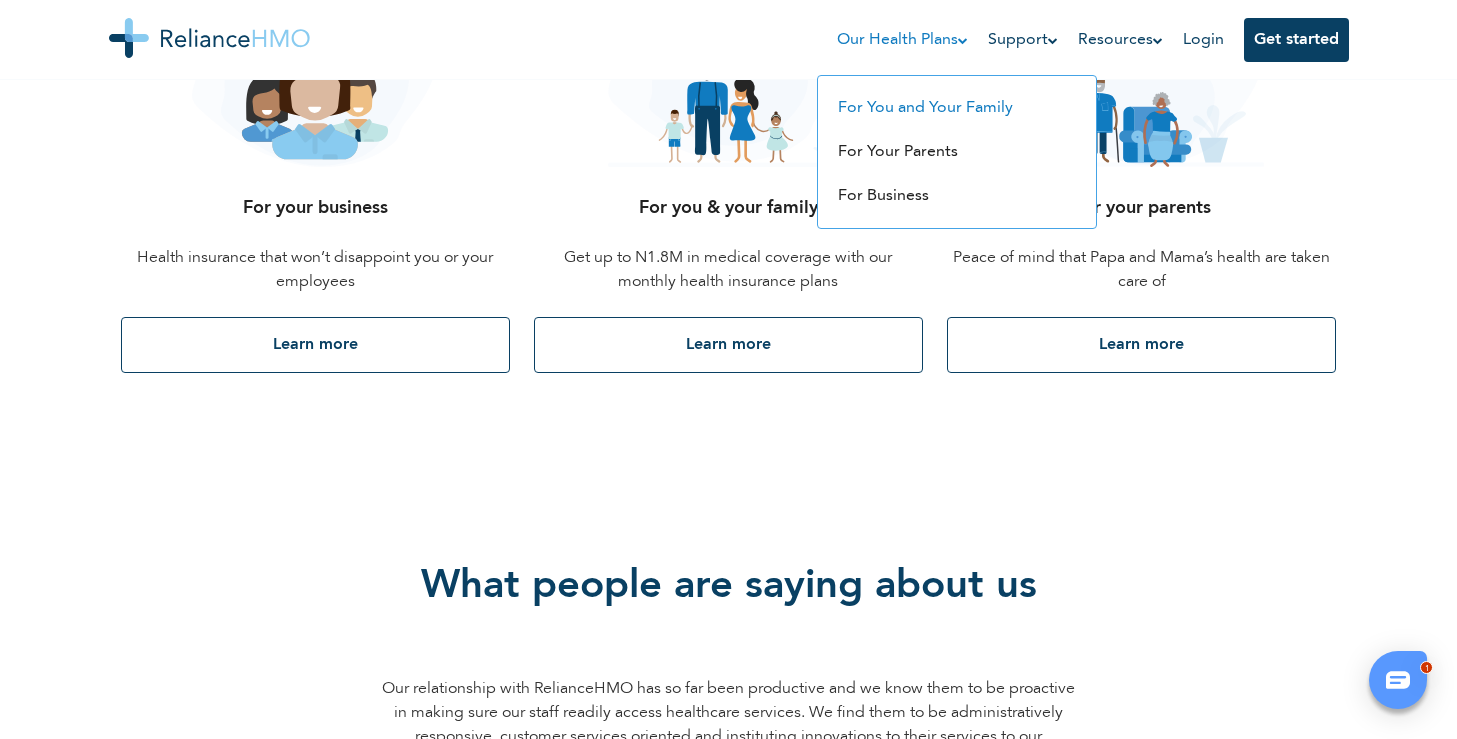click on "For You and Your Family" at bounding box center (925, 108) 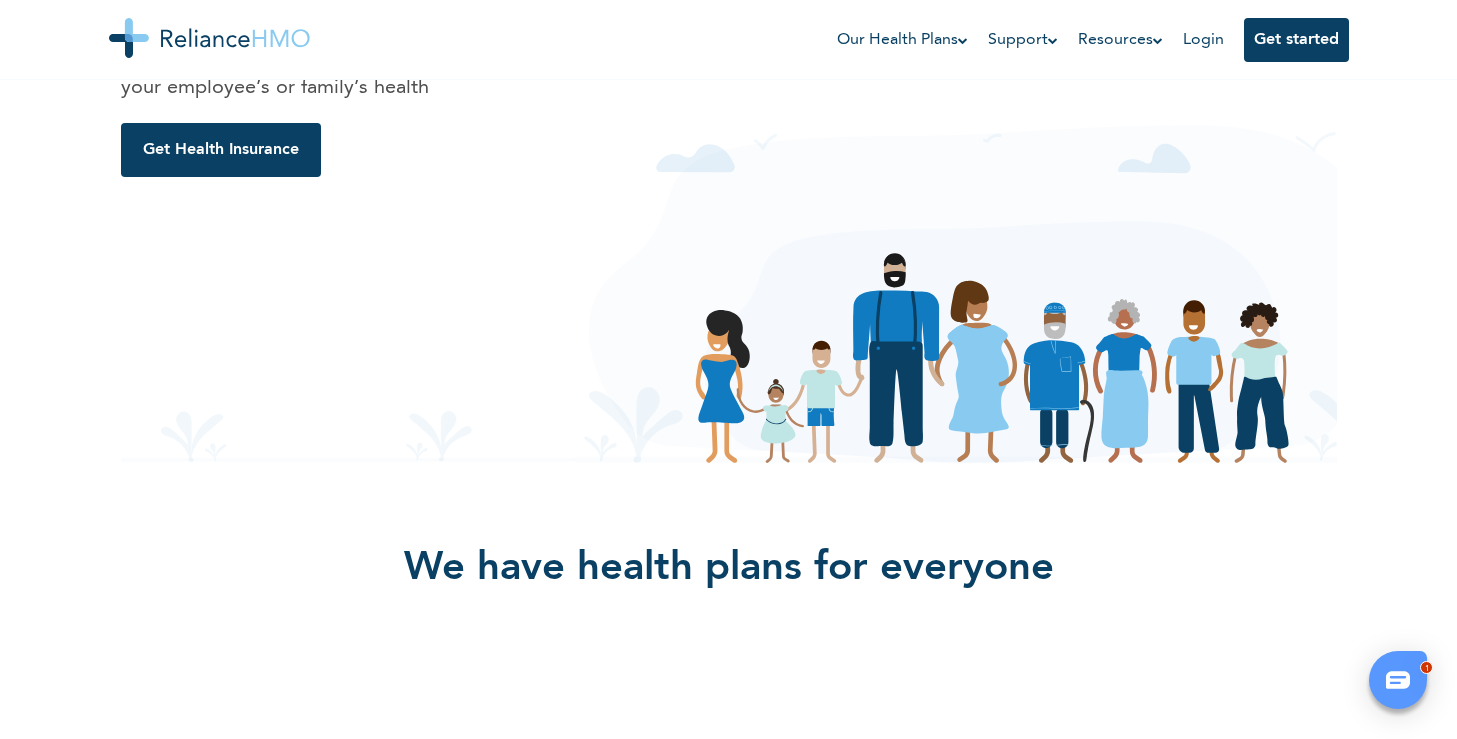 scroll, scrollTop: 412, scrollLeft: 0, axis: vertical 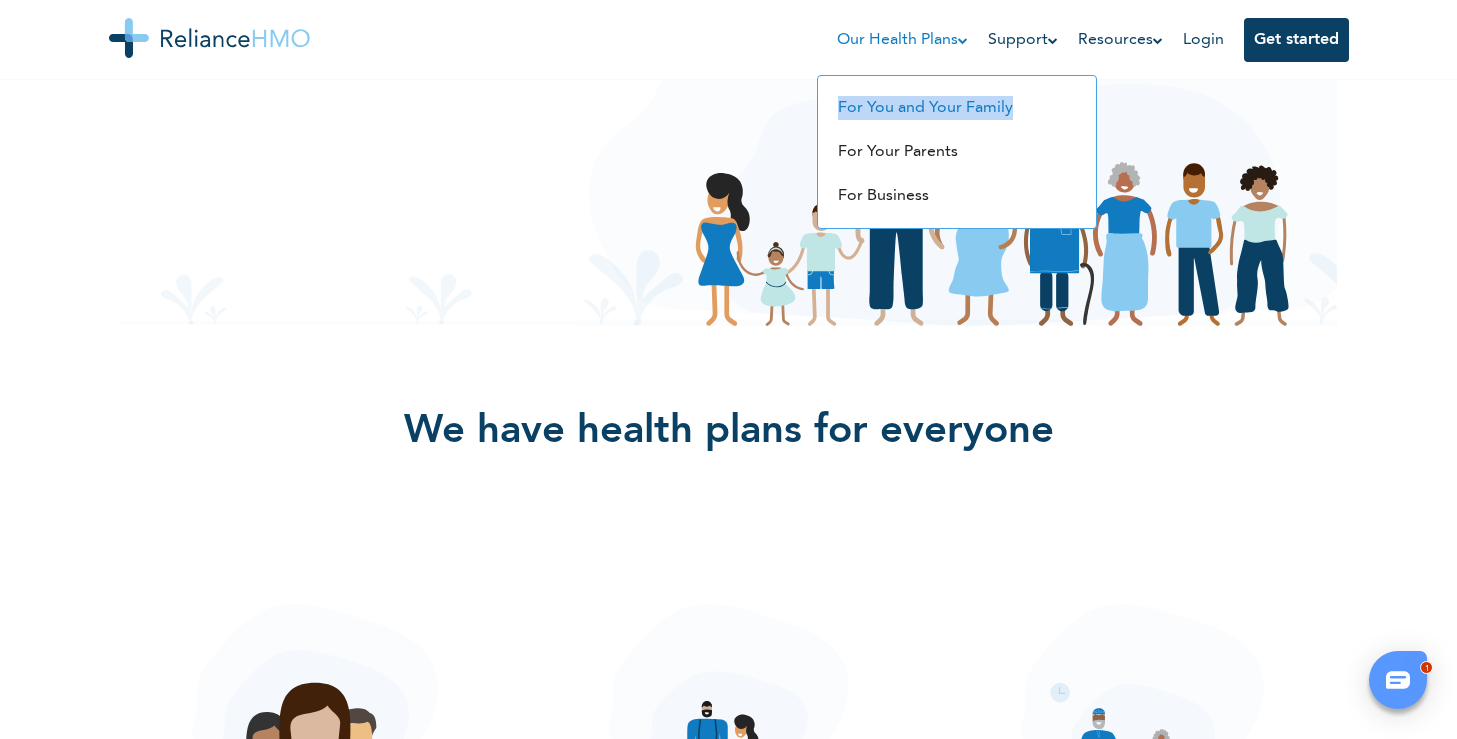 click on "For You and Your Family" at bounding box center (925, 108) 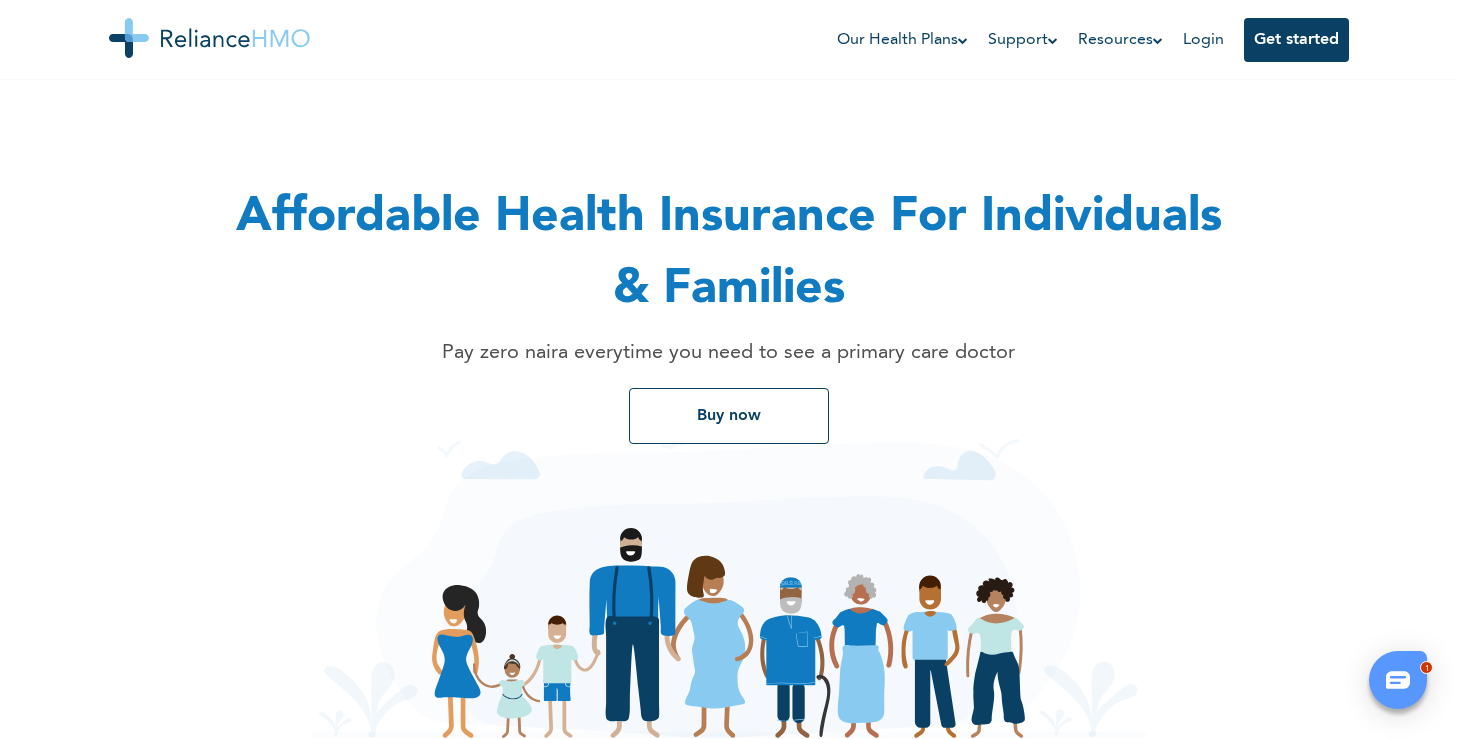 scroll, scrollTop: 0, scrollLeft: 0, axis: both 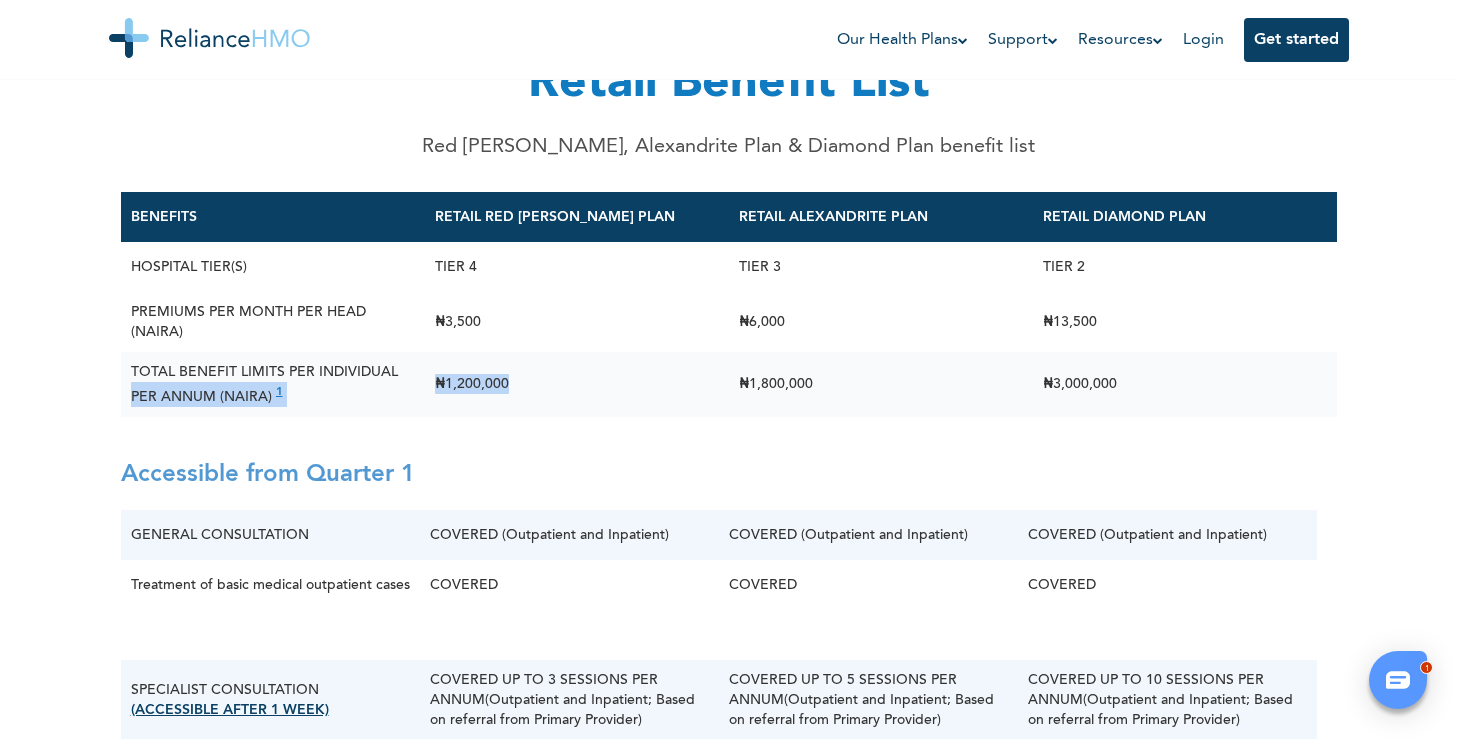 drag, startPoint x: 520, startPoint y: 383, endPoint x: 411, endPoint y: 375, distance: 109.29318 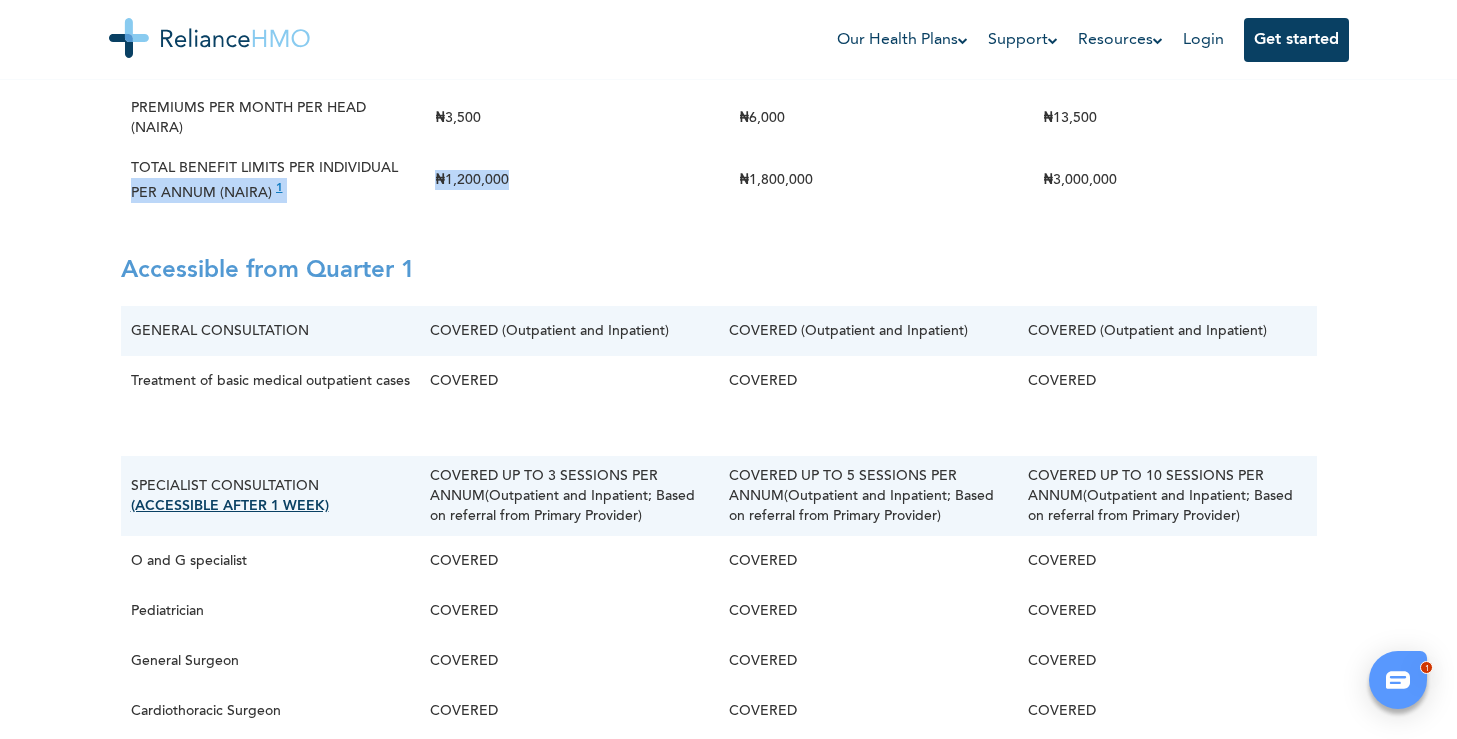 scroll, scrollTop: 0, scrollLeft: 0, axis: both 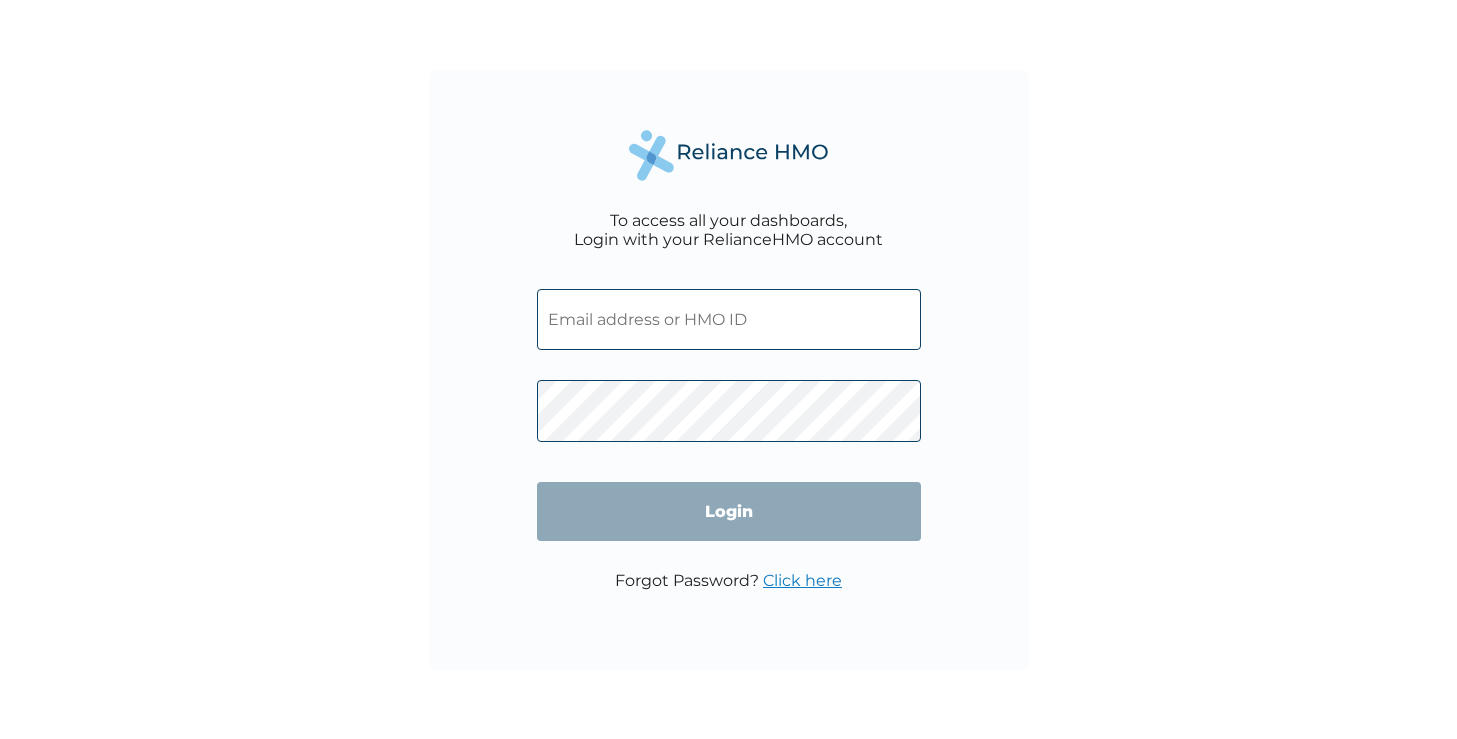 type on "RET/46154/A" 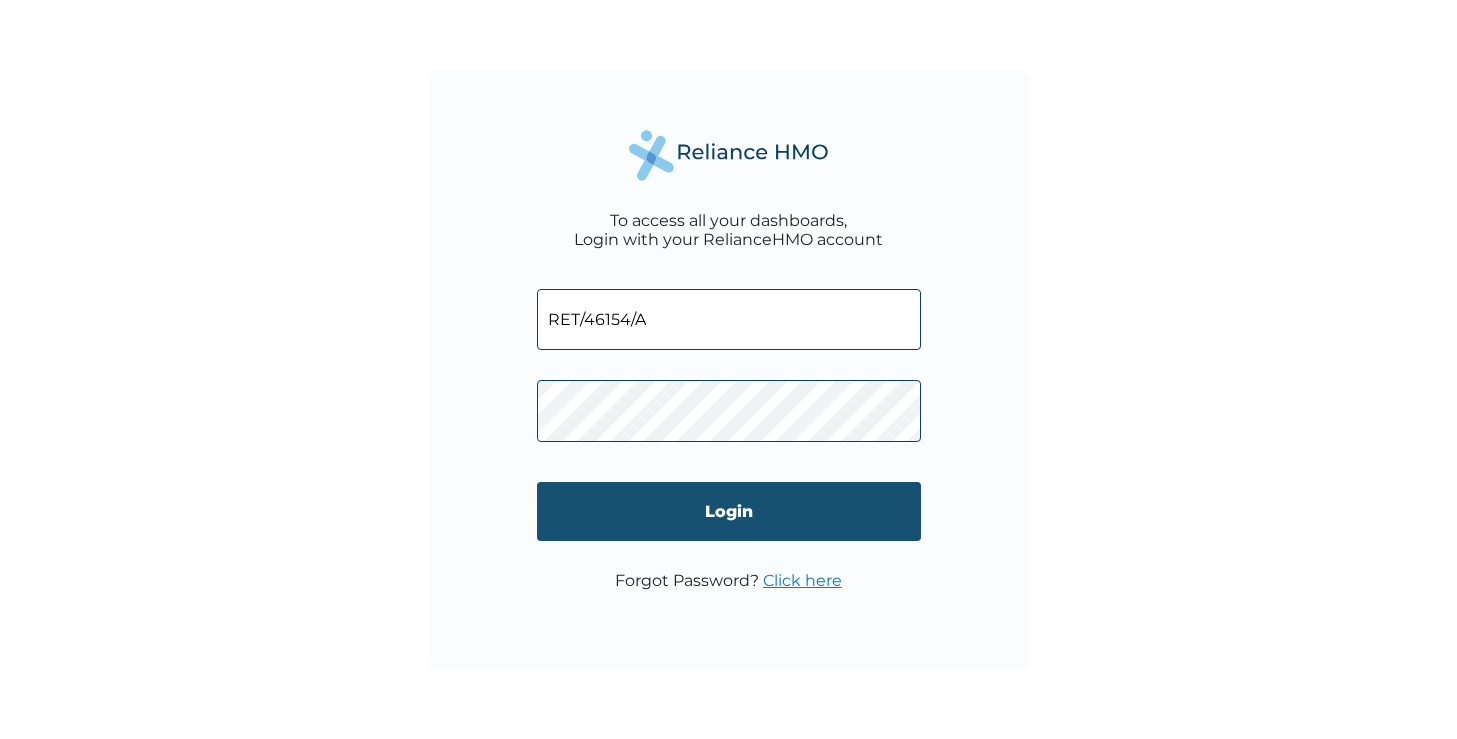 click on "Login" at bounding box center [729, 511] 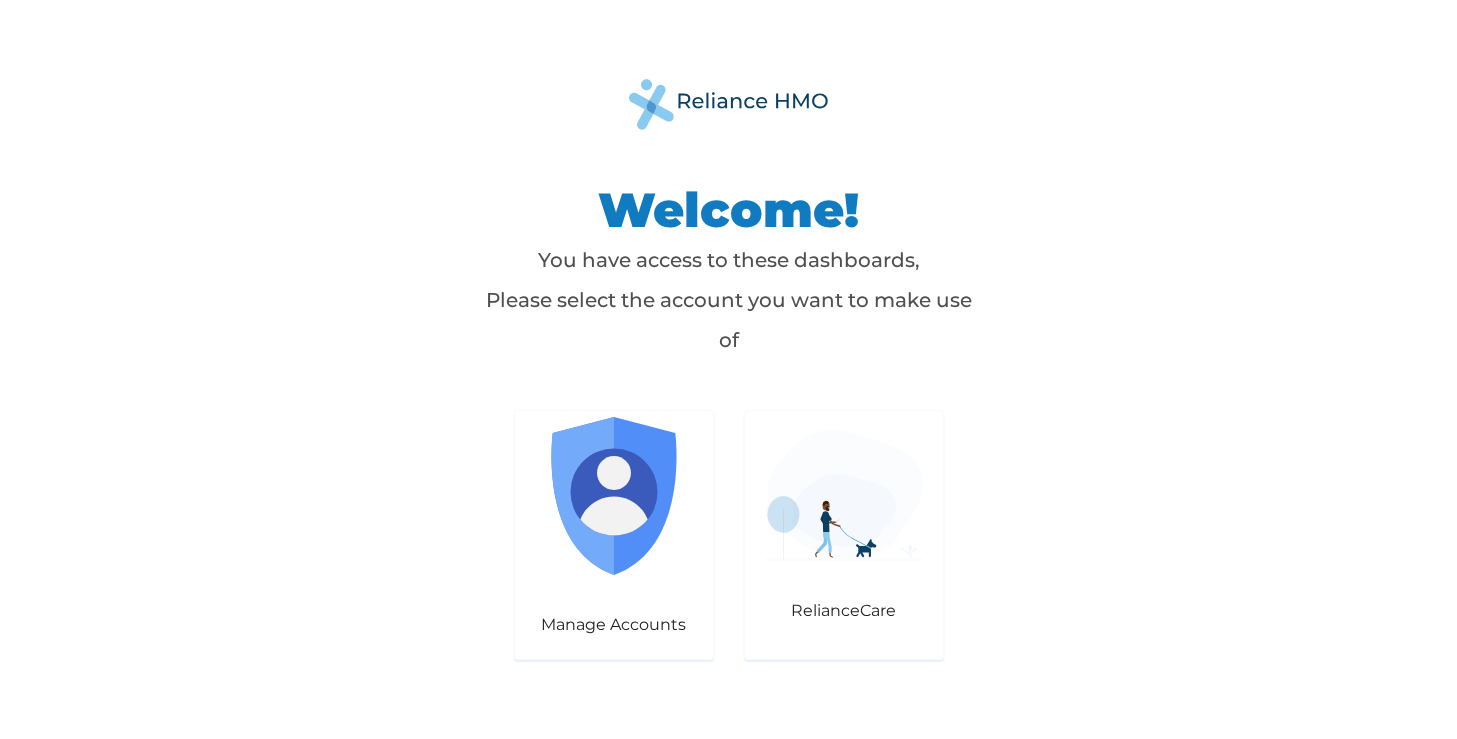 scroll, scrollTop: 0, scrollLeft: 0, axis: both 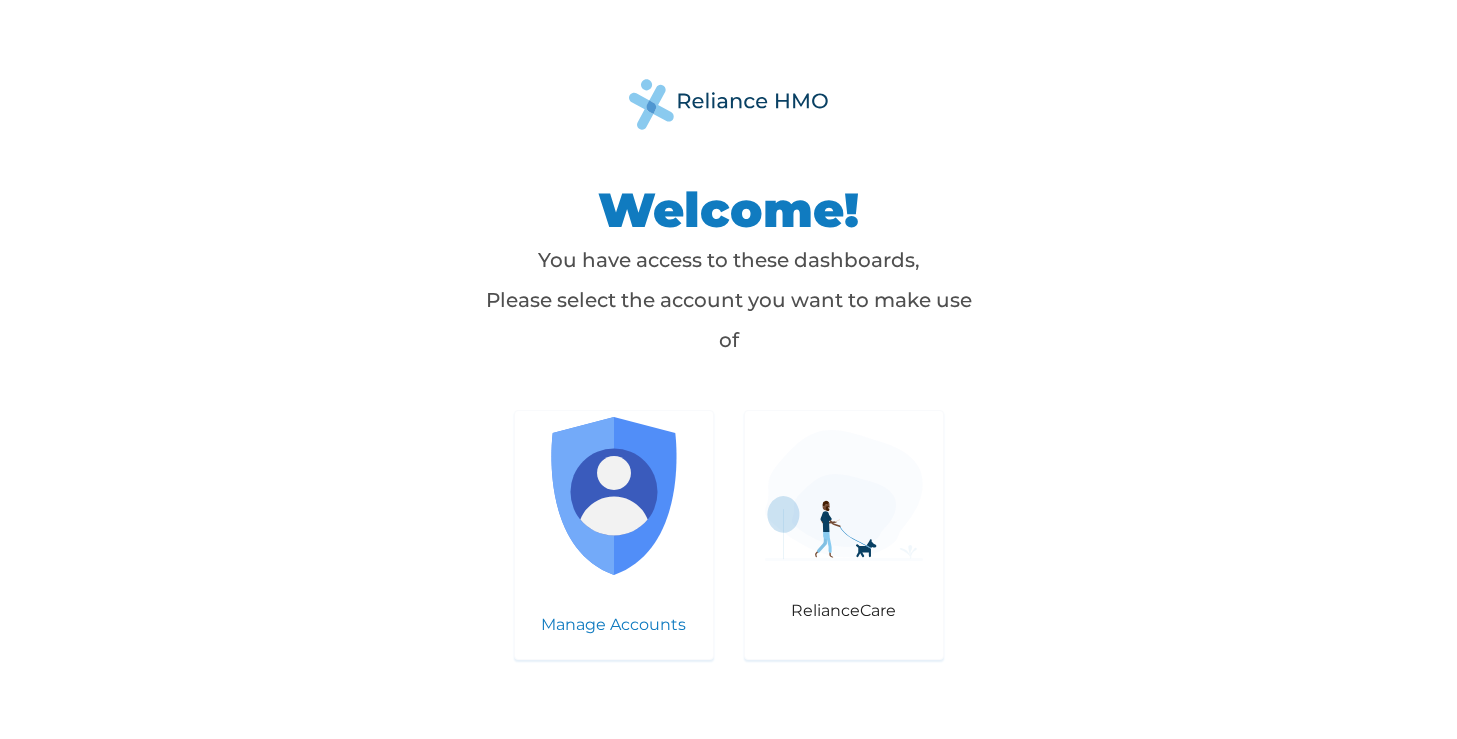 click at bounding box center [614, 496] 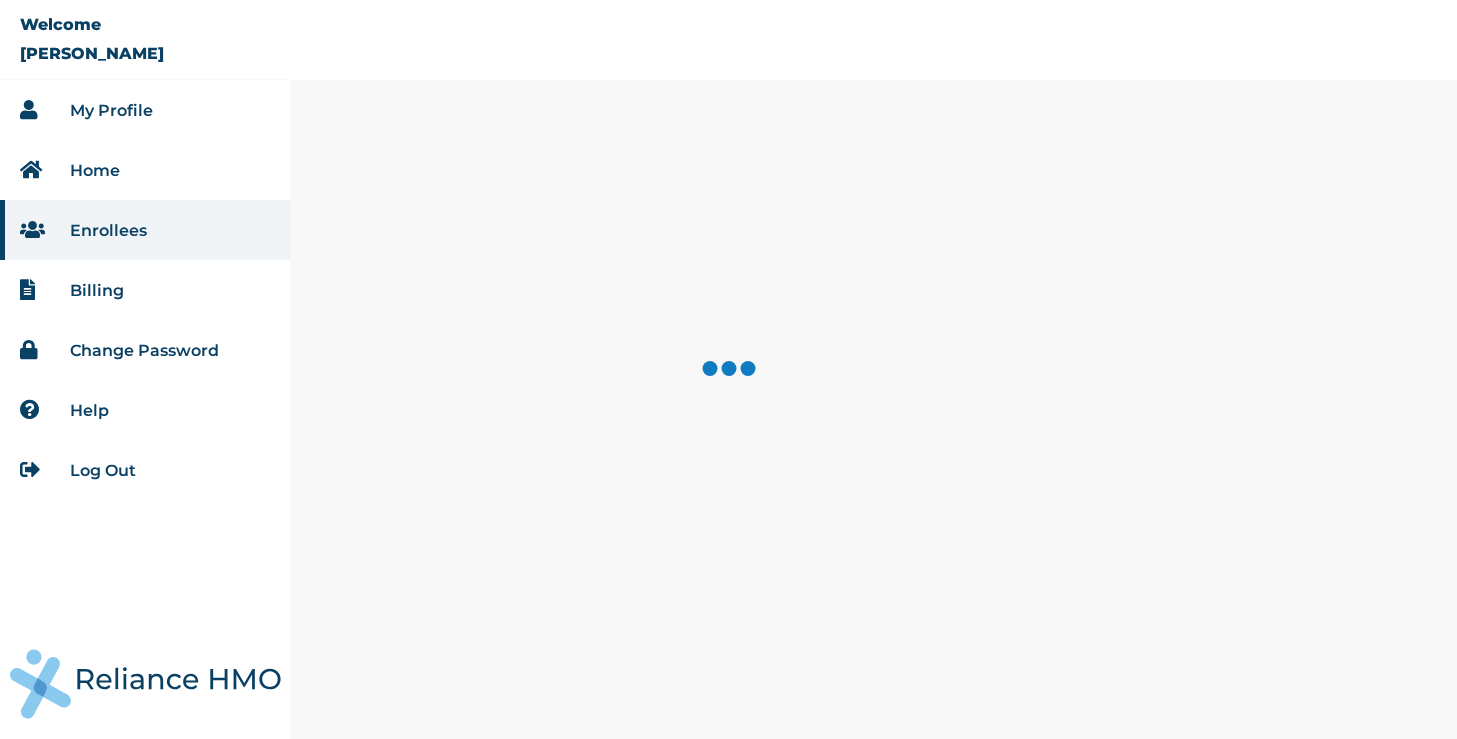 scroll, scrollTop: 0, scrollLeft: 0, axis: both 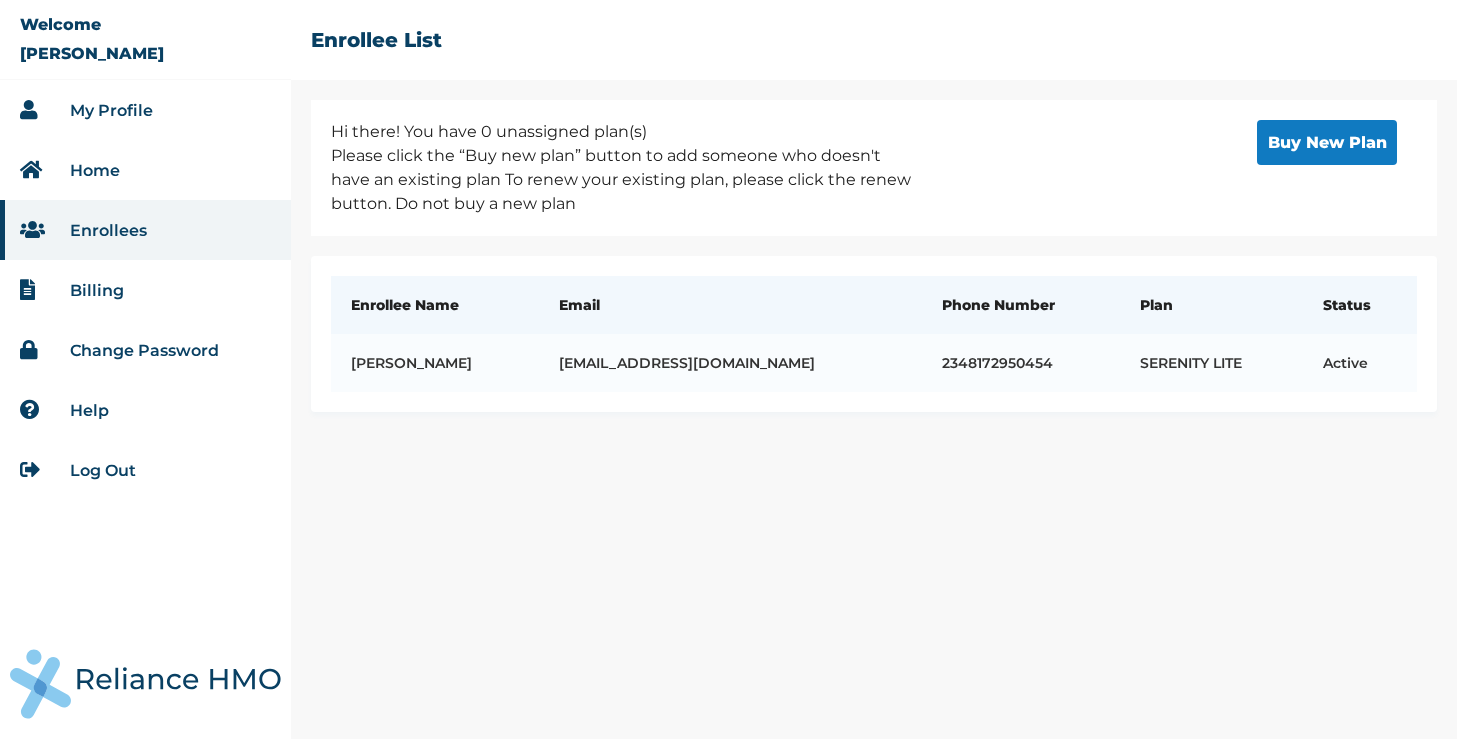 click on "Log Out" at bounding box center [145, 470] 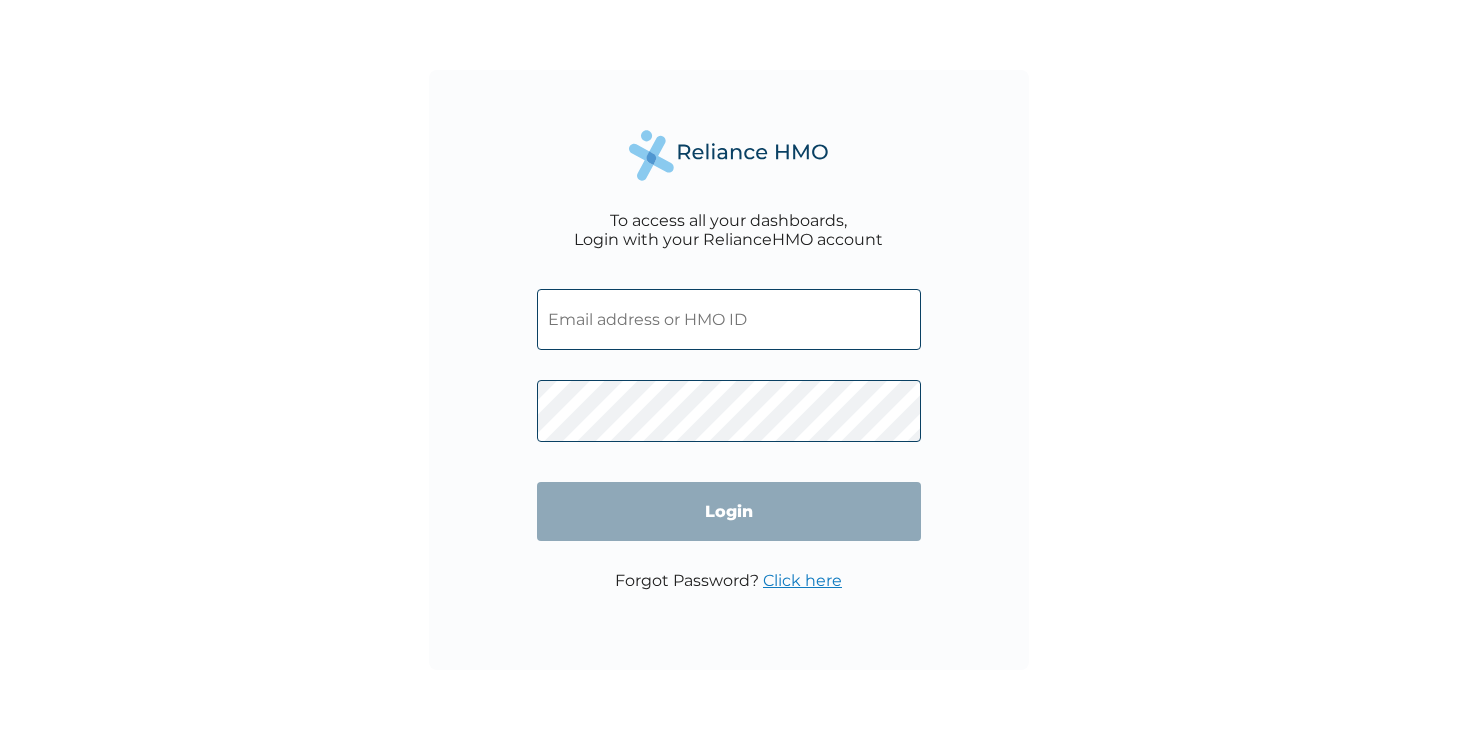 scroll, scrollTop: 0, scrollLeft: 0, axis: both 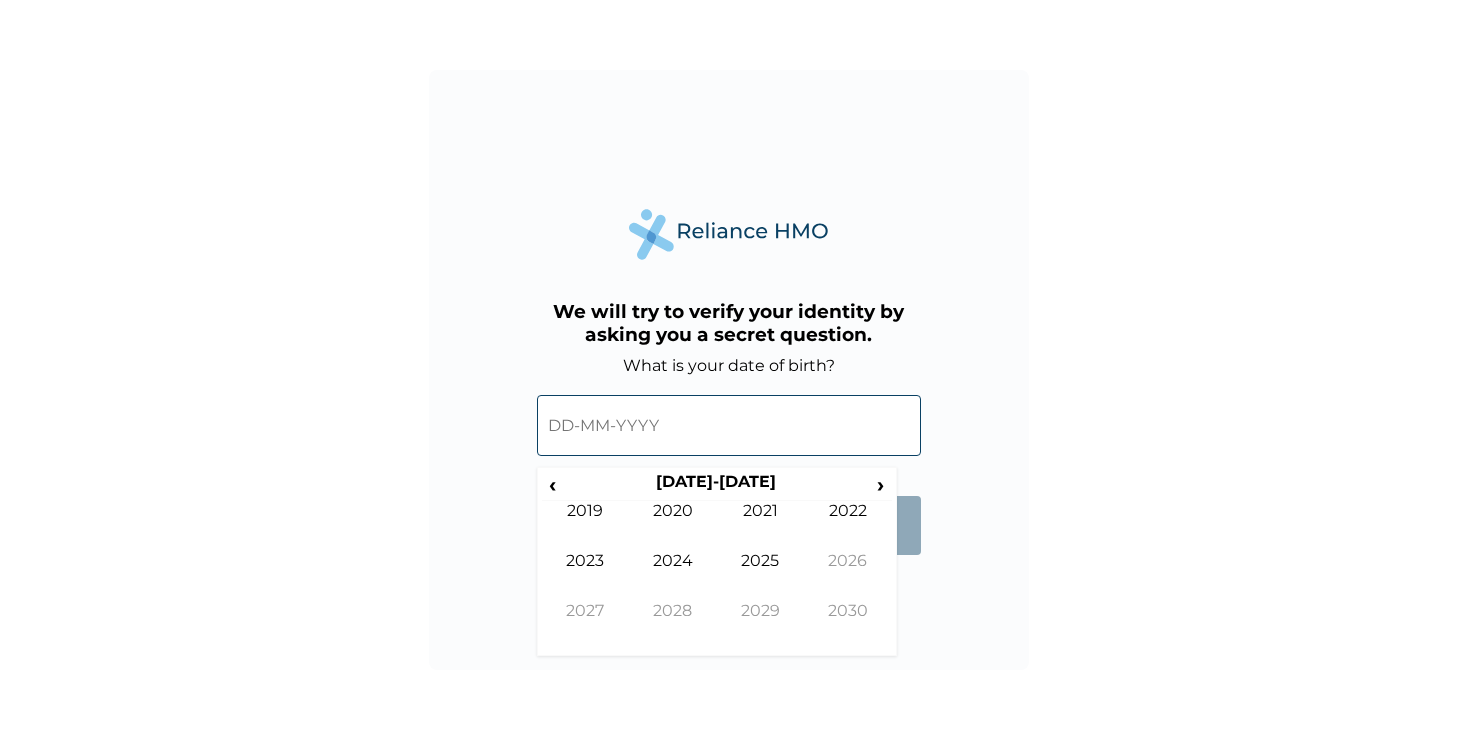 click at bounding box center (729, 425) 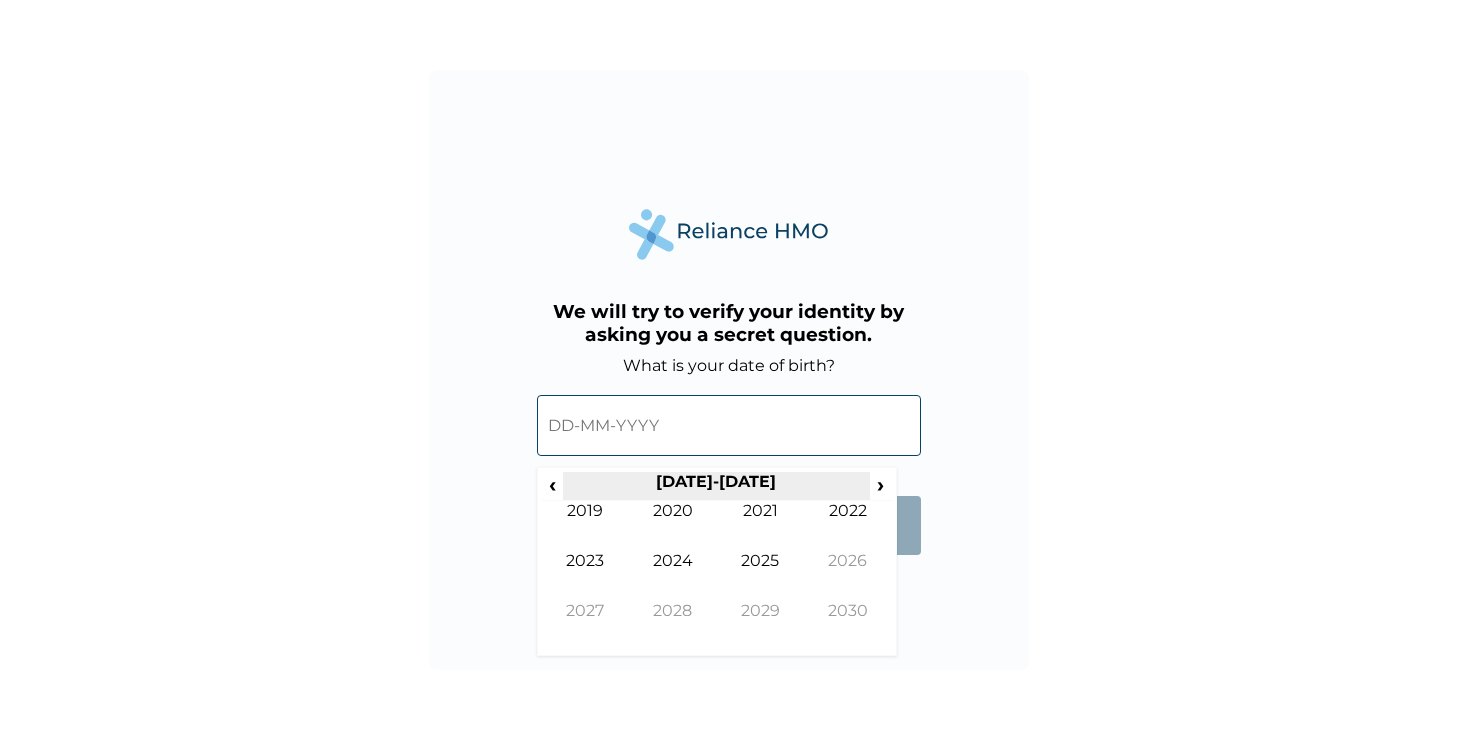 click on "[DATE]-[DATE]" at bounding box center [716, 486] 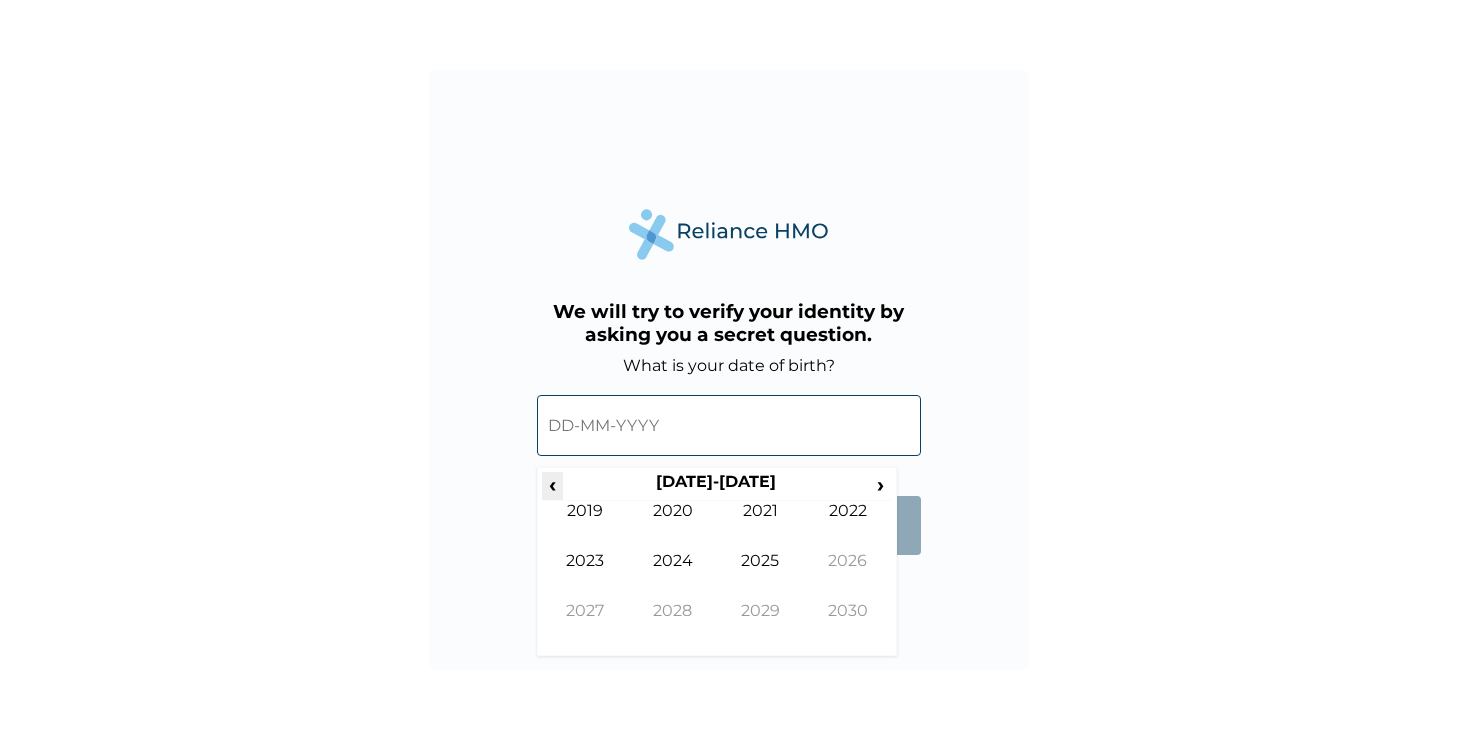 click on "‹" at bounding box center [552, 484] 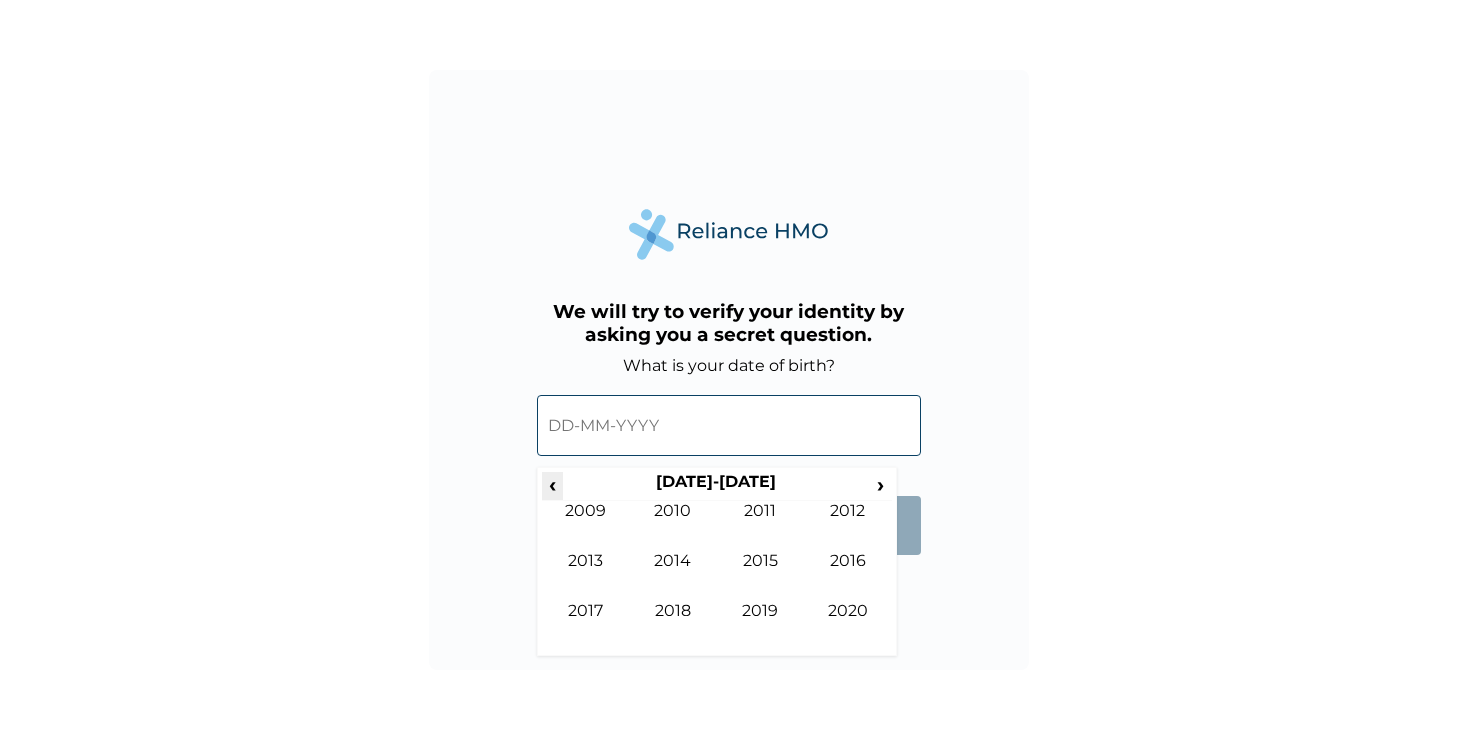 click on "‹" at bounding box center (552, 484) 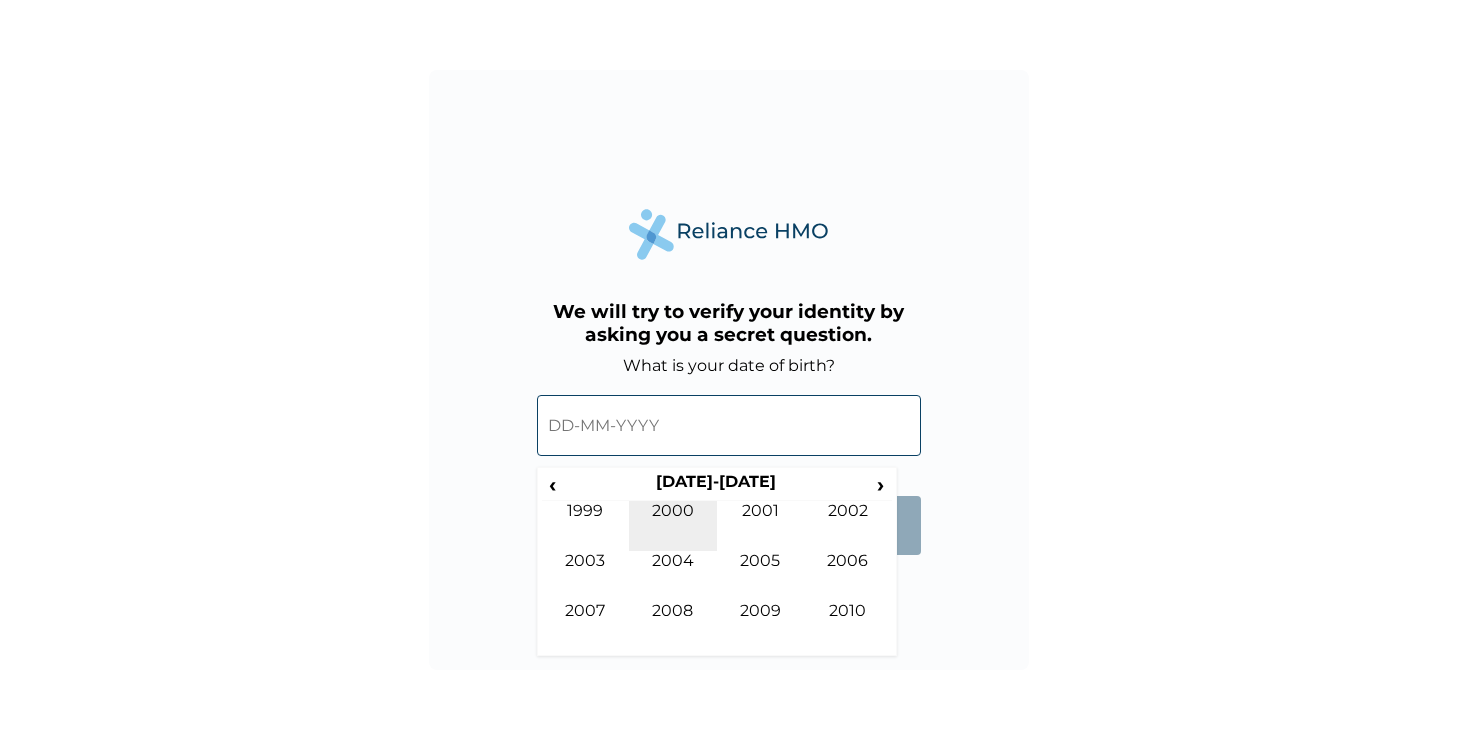 click on "2000" at bounding box center [673, 526] 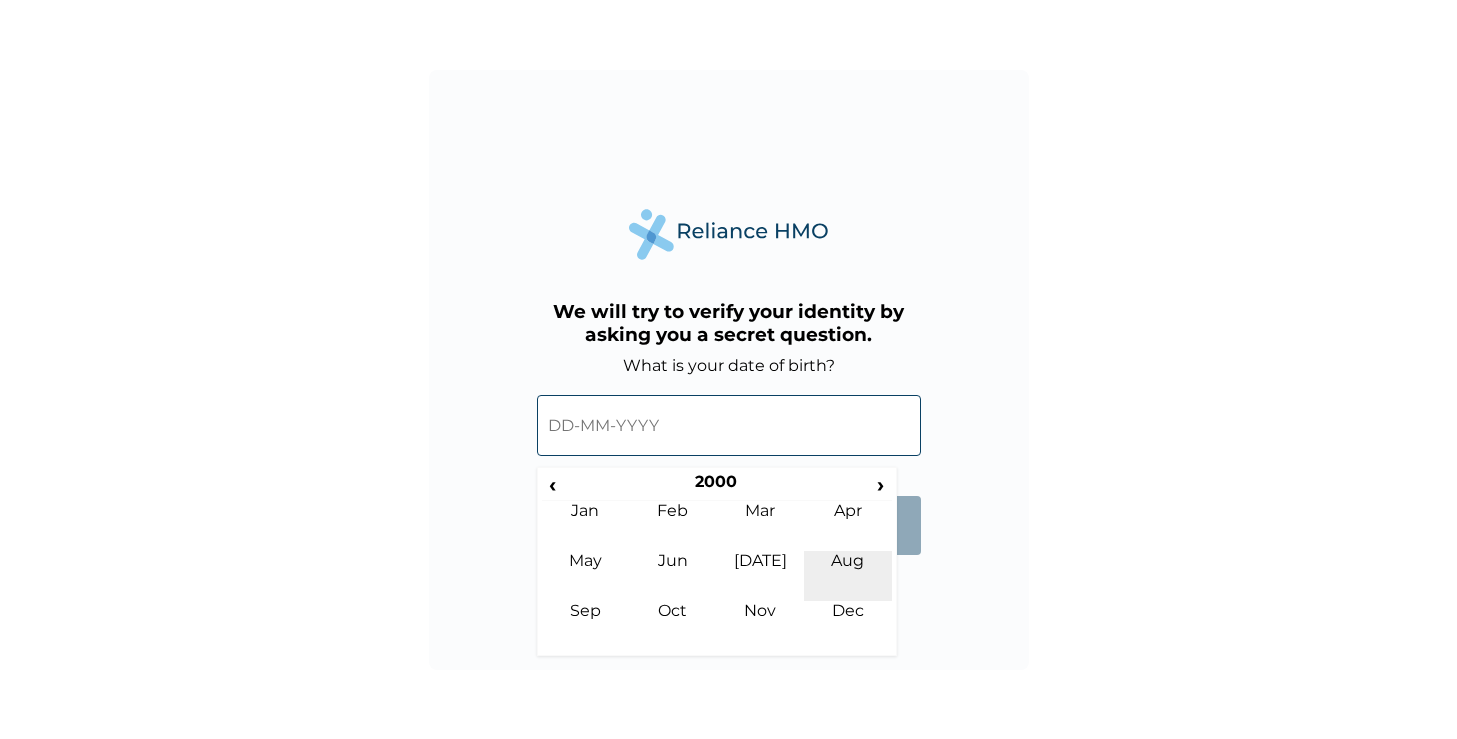 click on "Aug" at bounding box center [848, 576] 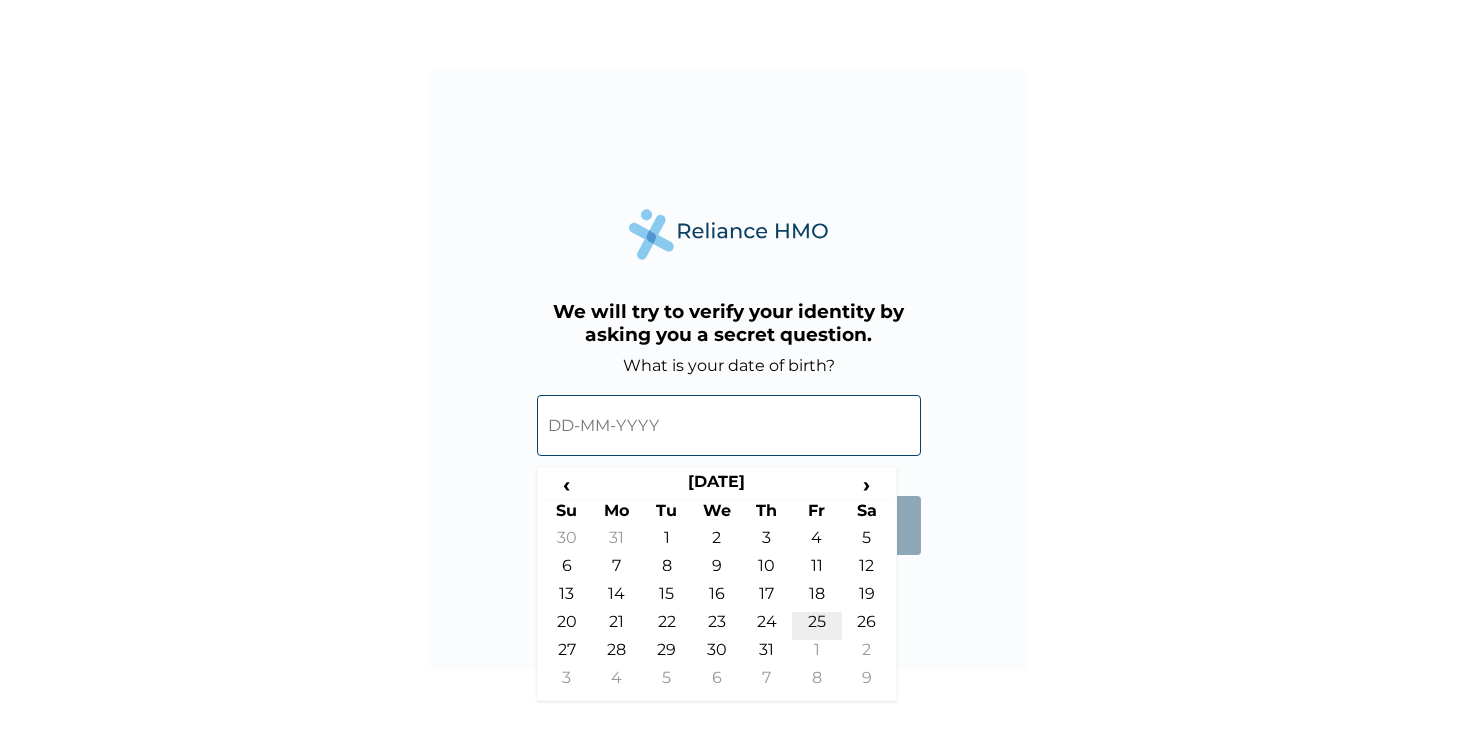 click on "25" at bounding box center (817, 626) 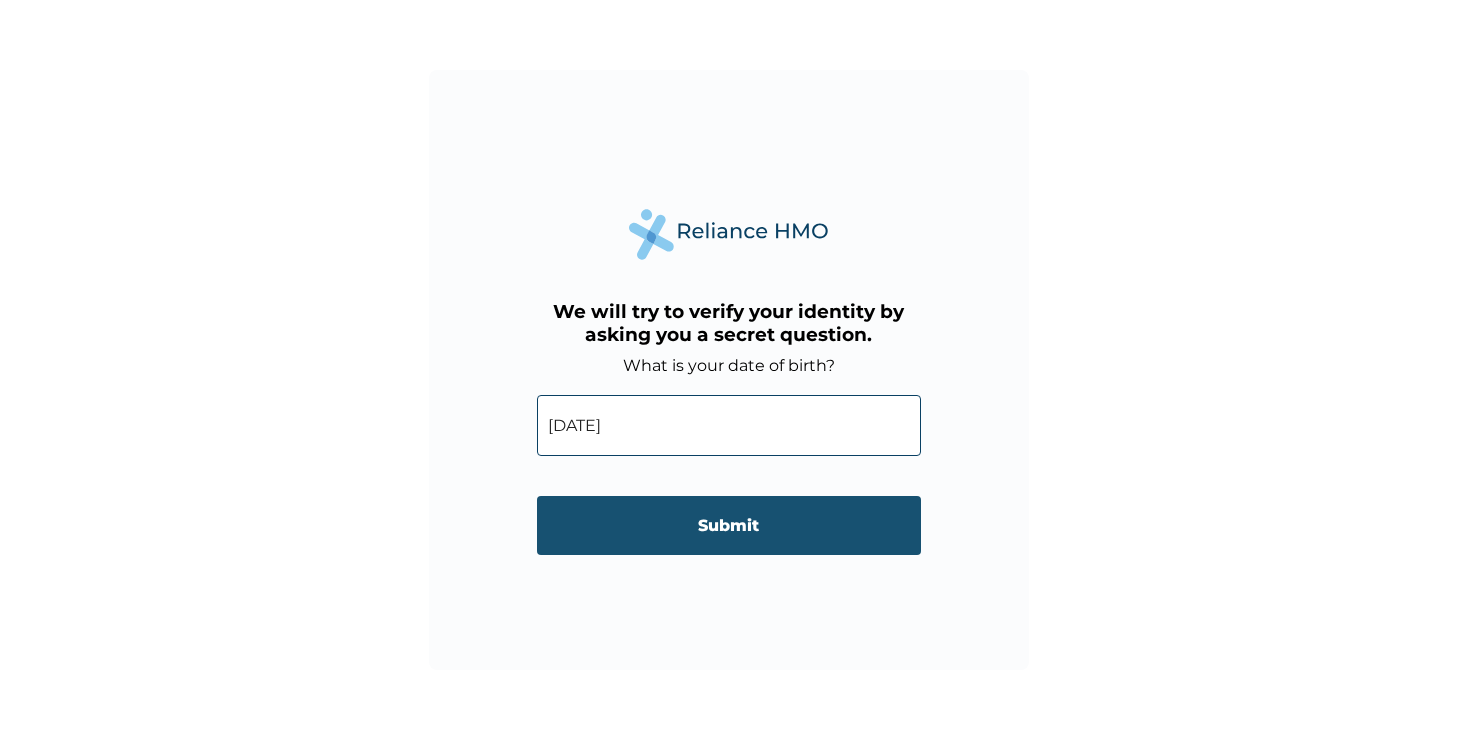 click on "Submit" at bounding box center [729, 525] 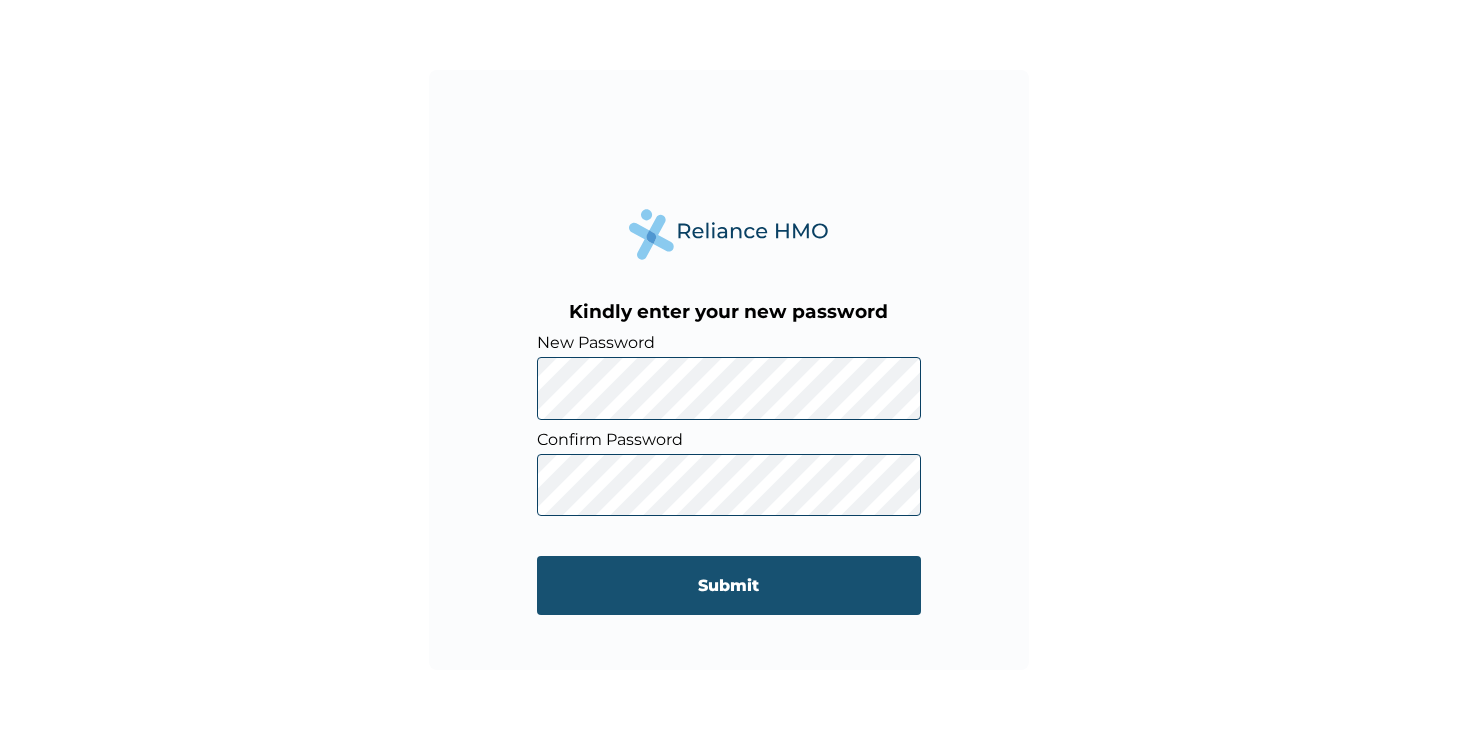 click on "Submit" at bounding box center (729, 585) 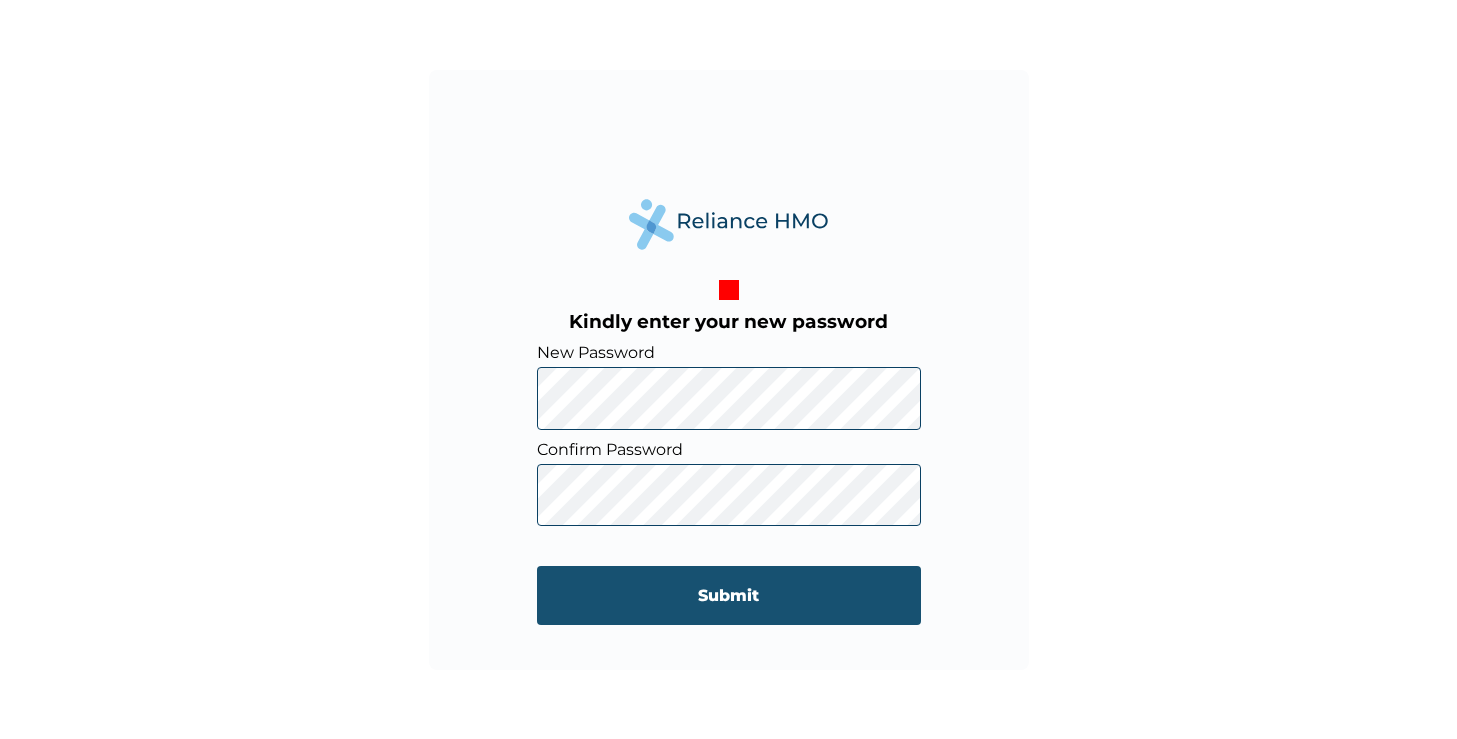 click on "Submit" at bounding box center (729, 595) 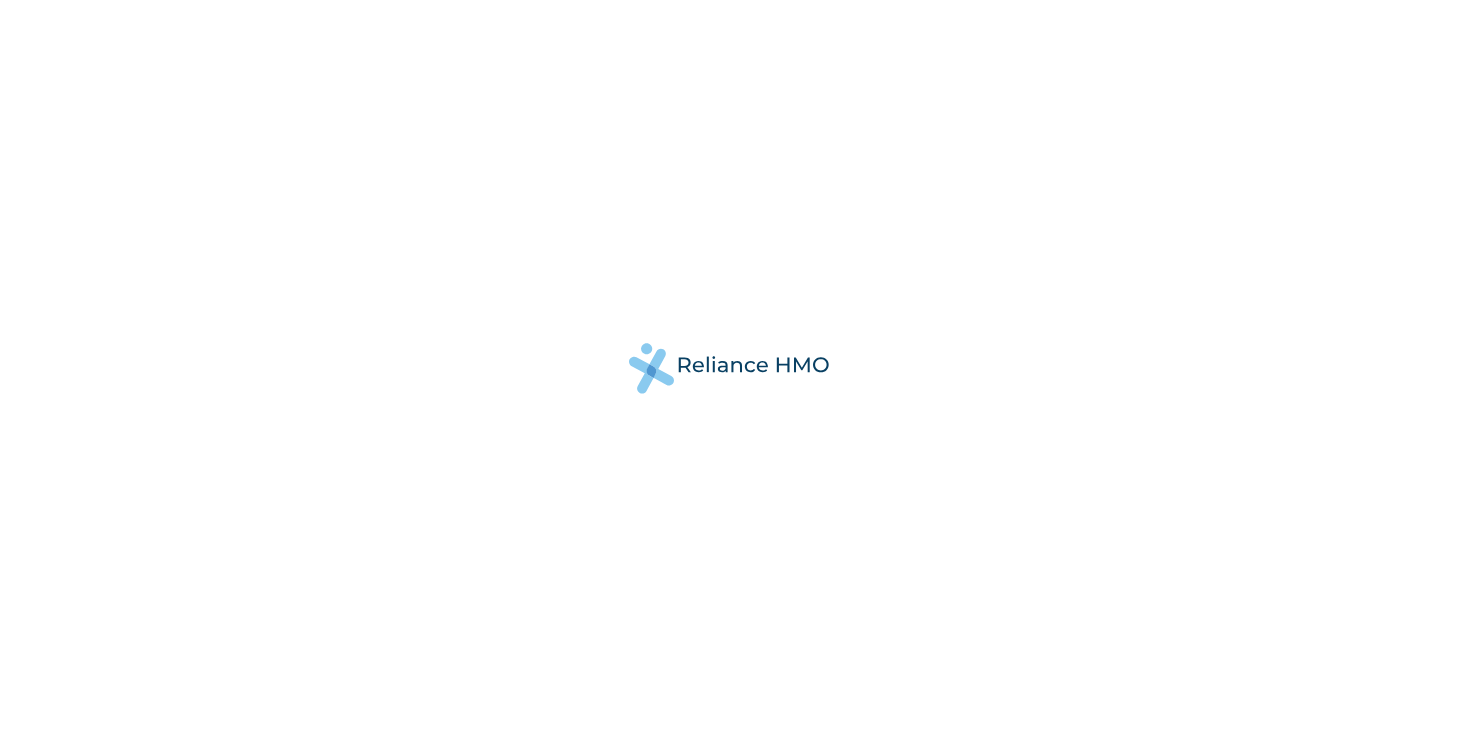 scroll, scrollTop: 0, scrollLeft: 0, axis: both 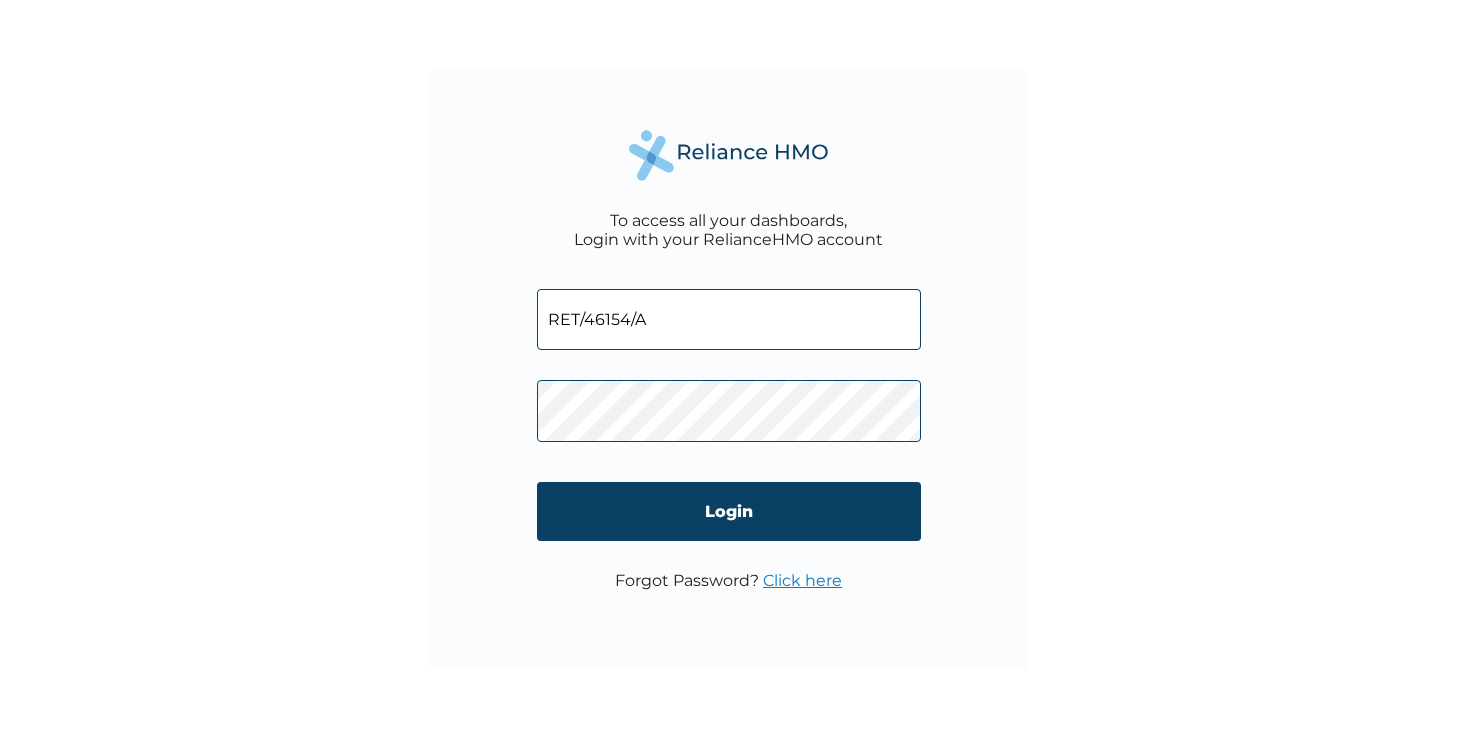 click on "RET/46154/A" at bounding box center (729, 319) 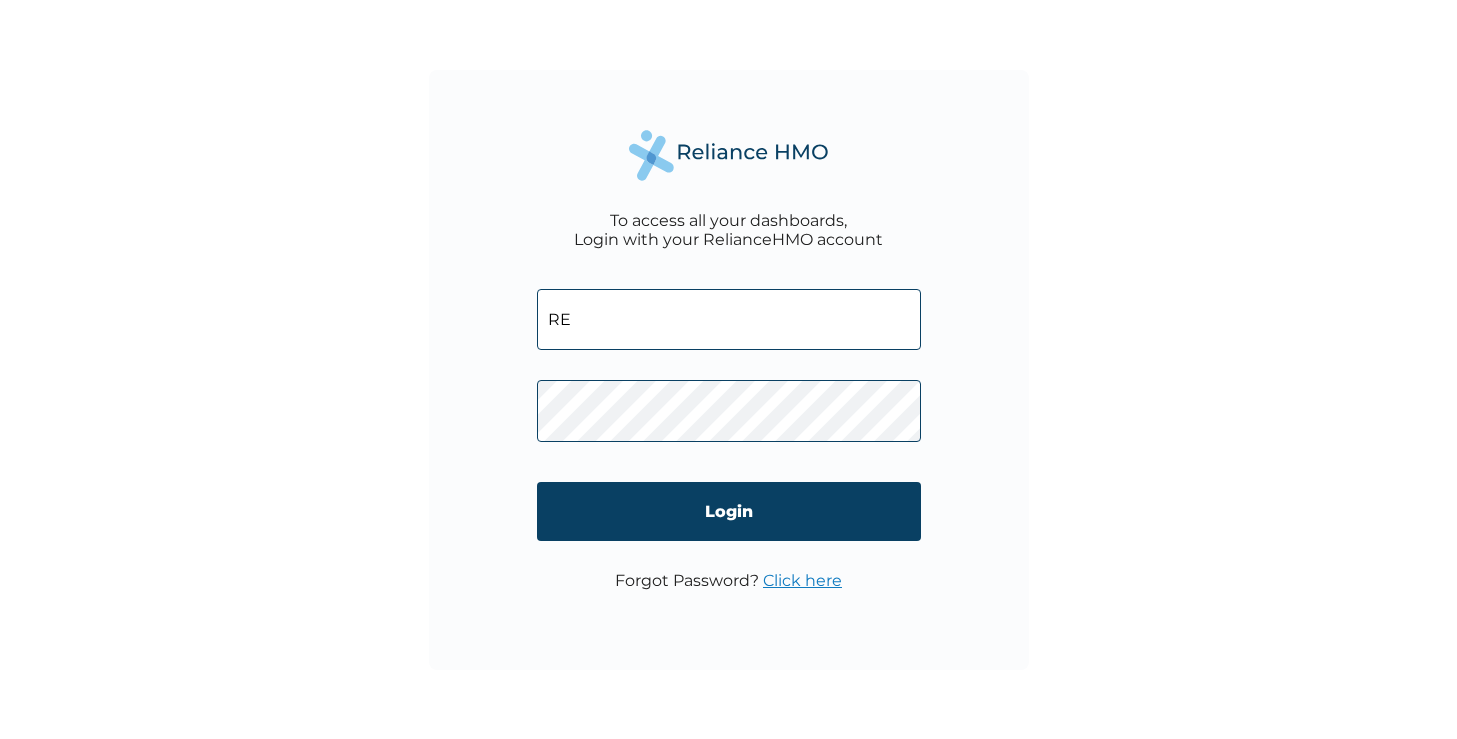 type on "R" 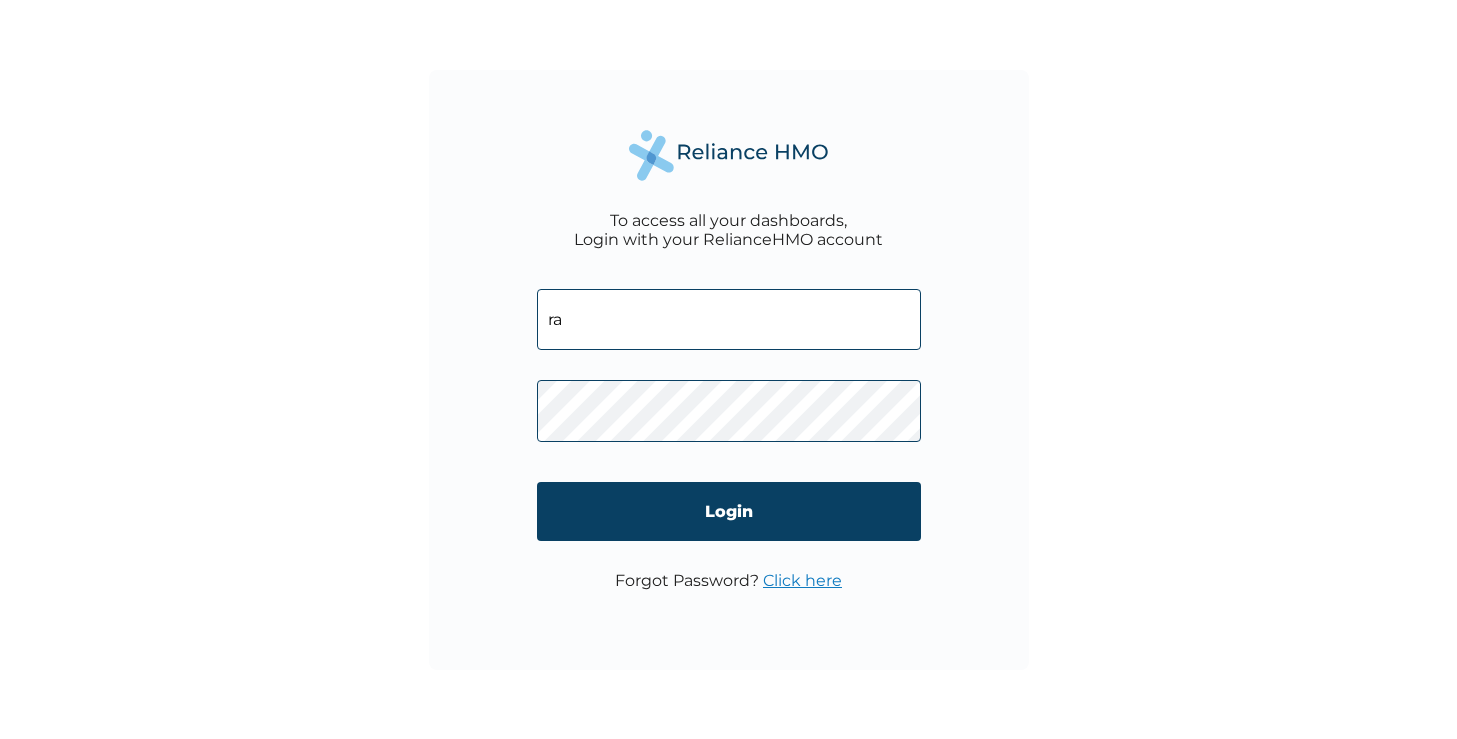 type on "r" 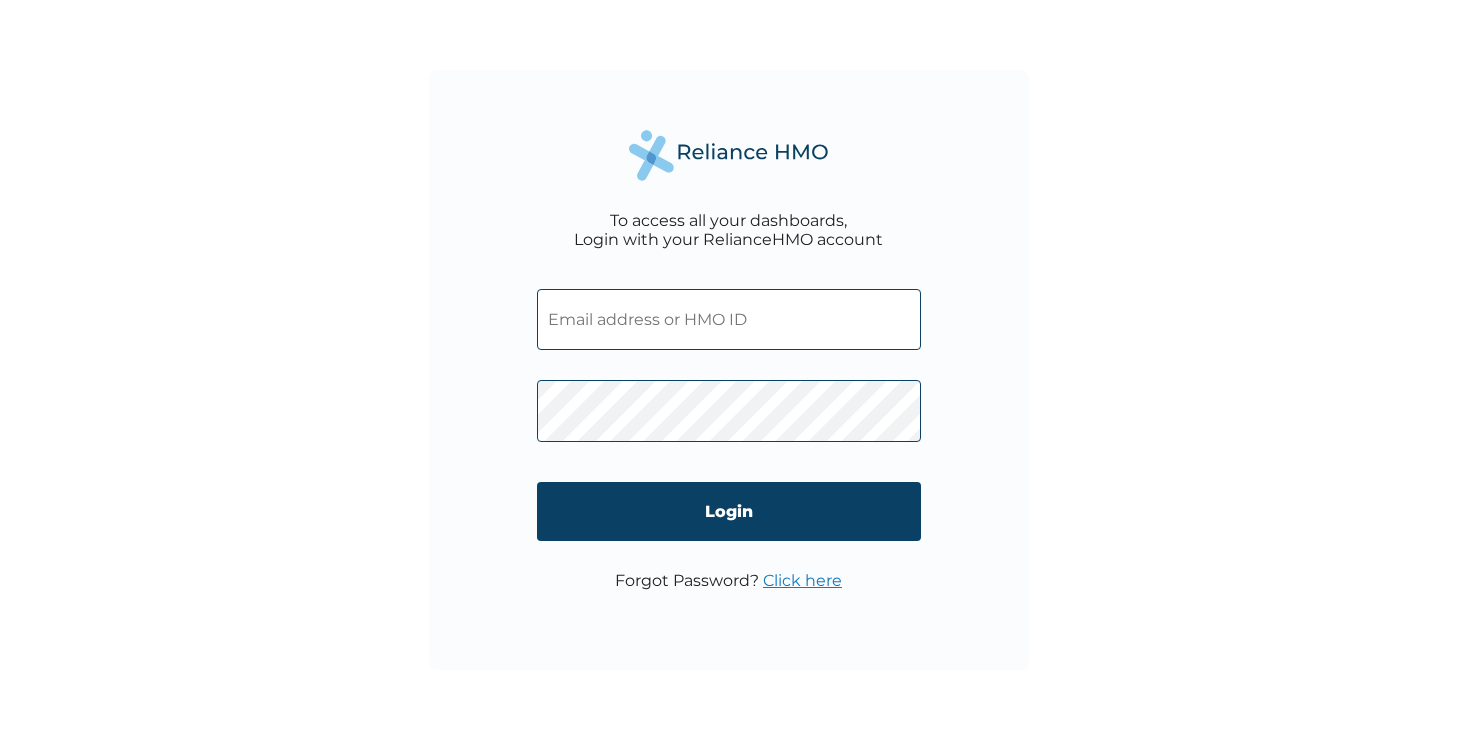 paste on "raymonduchechukwu564@gmail.com" 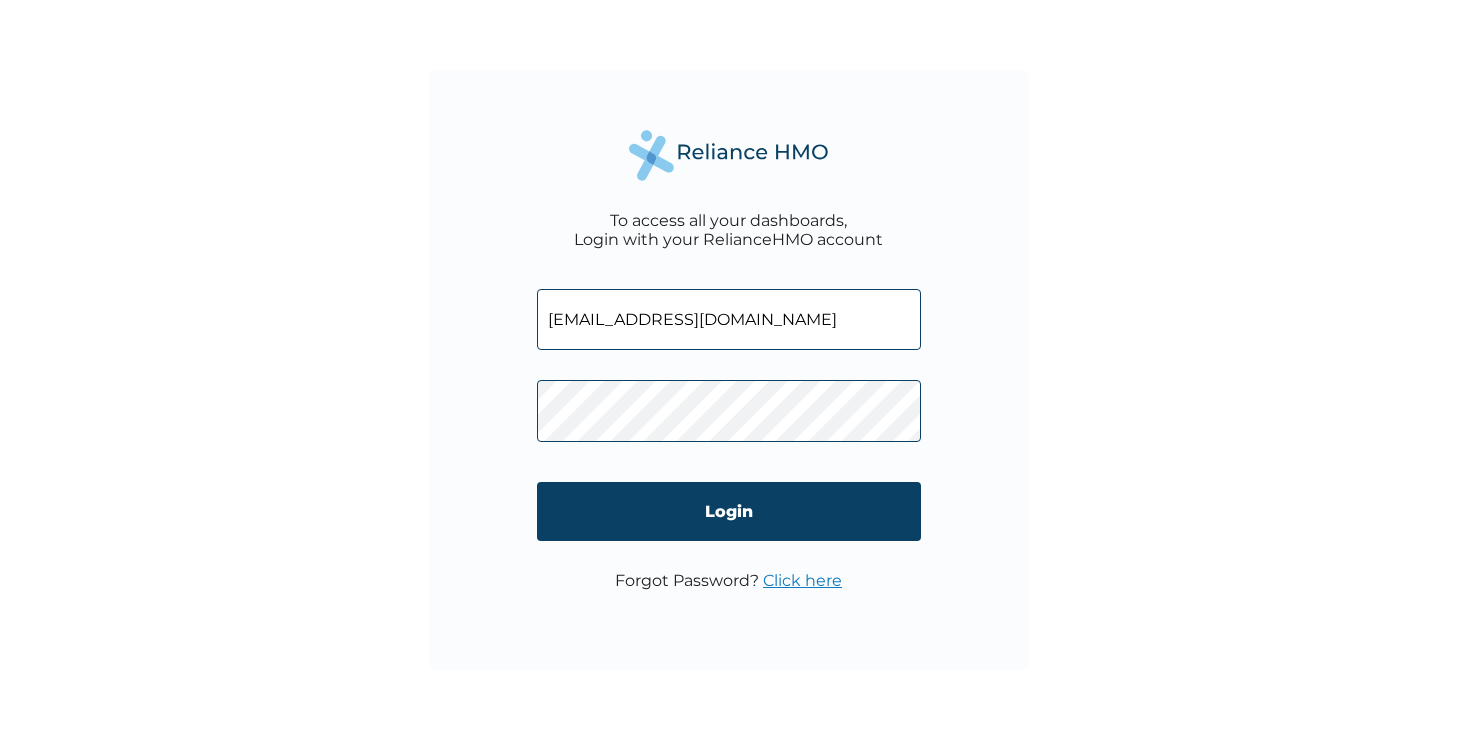 type on "raymonduchechukwu564@gmail.com" 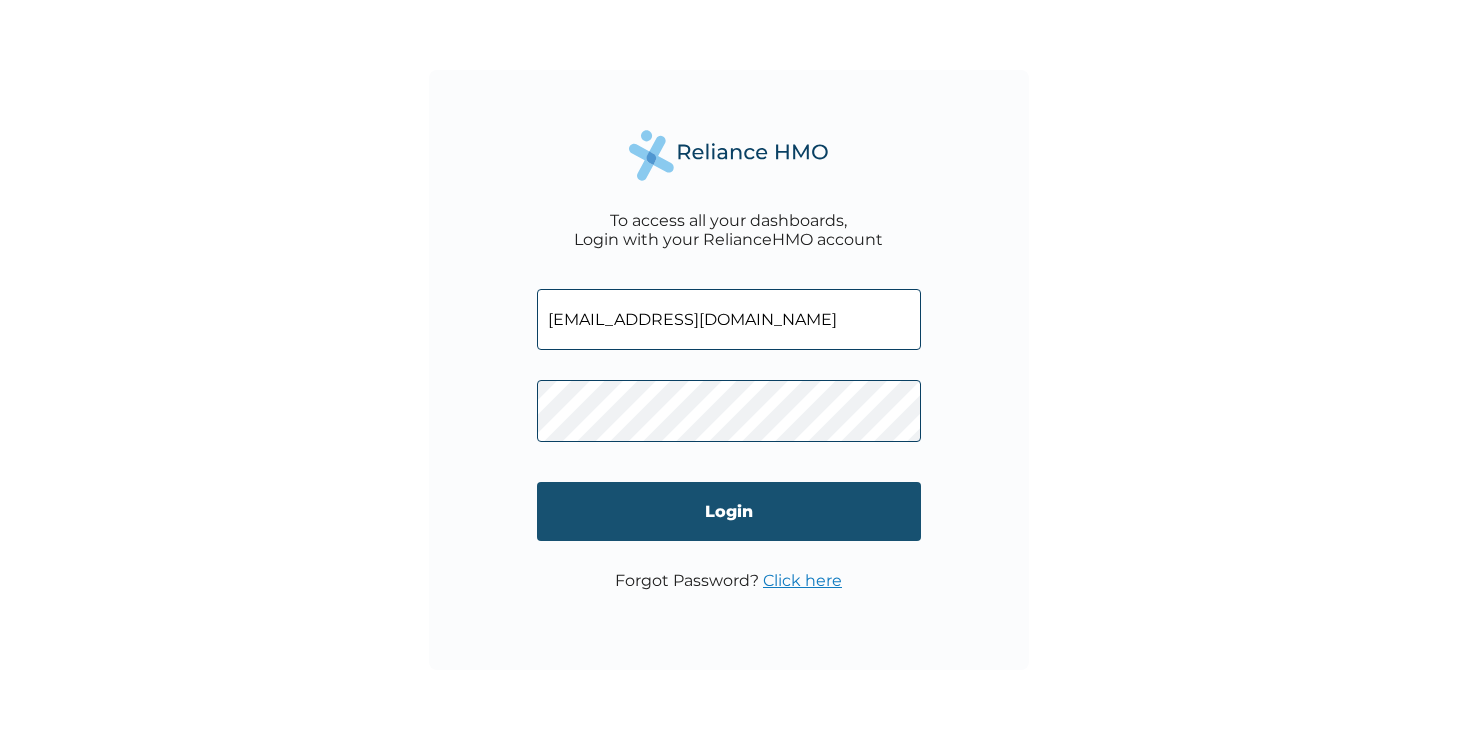 click on "Login" at bounding box center (729, 511) 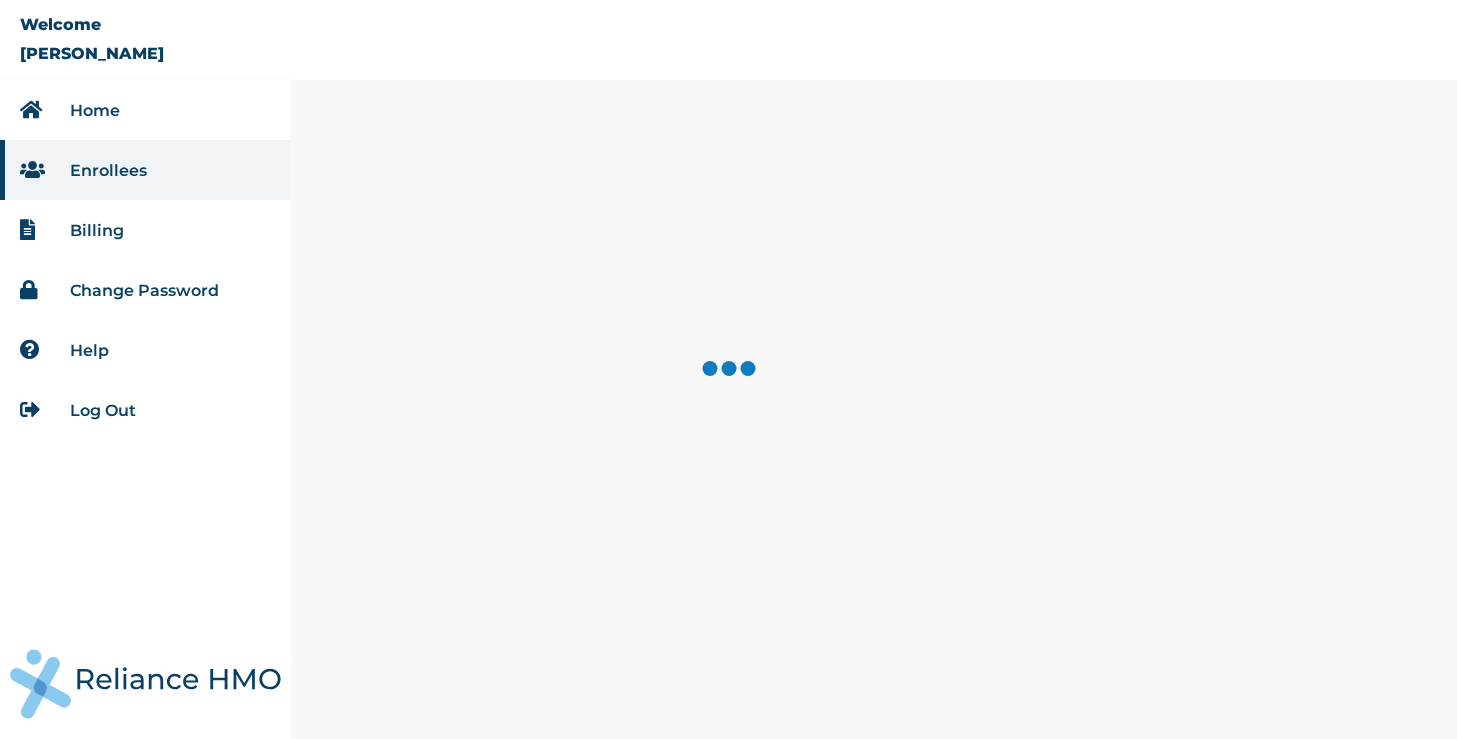 scroll, scrollTop: 0, scrollLeft: 0, axis: both 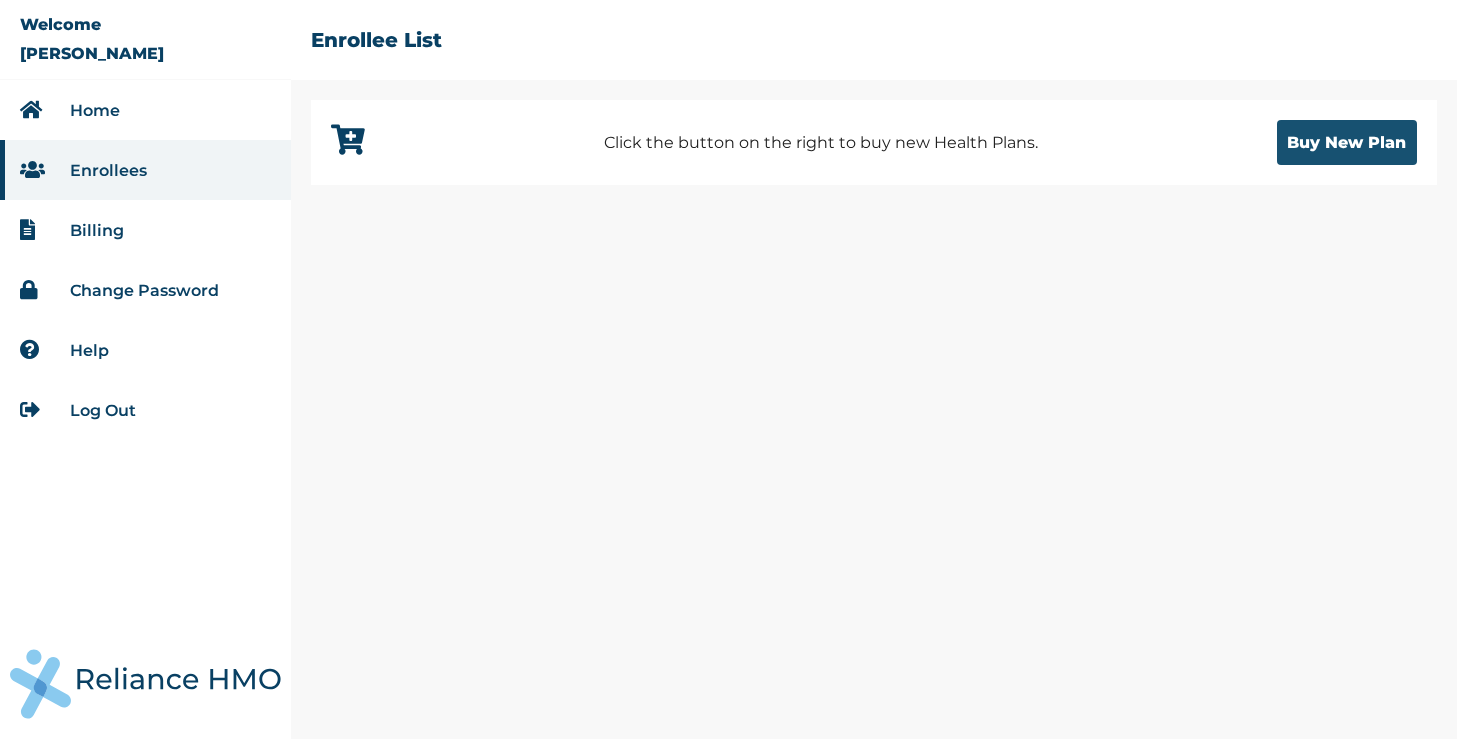 click on "Buy New Plan" at bounding box center (1347, 142) 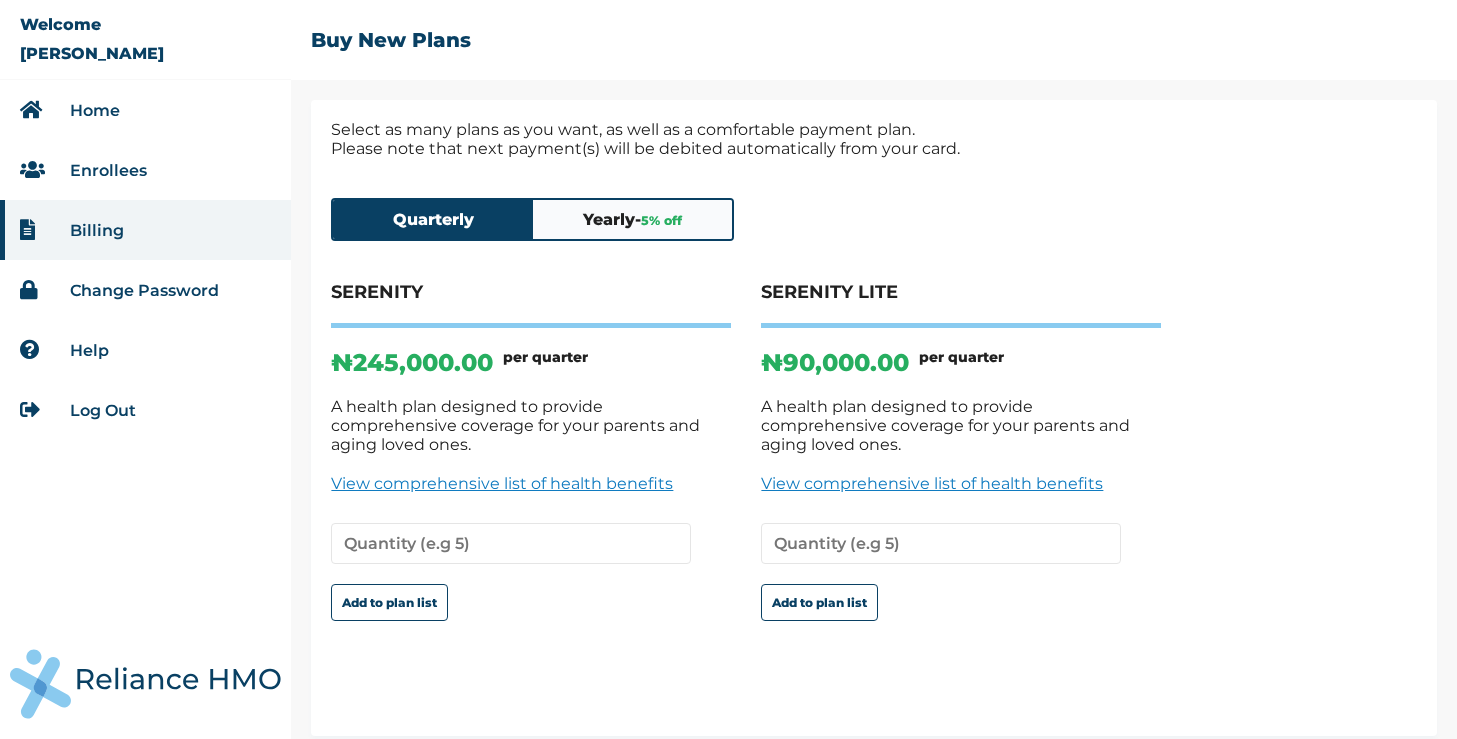 click on "Quarterly" at bounding box center [433, 219] 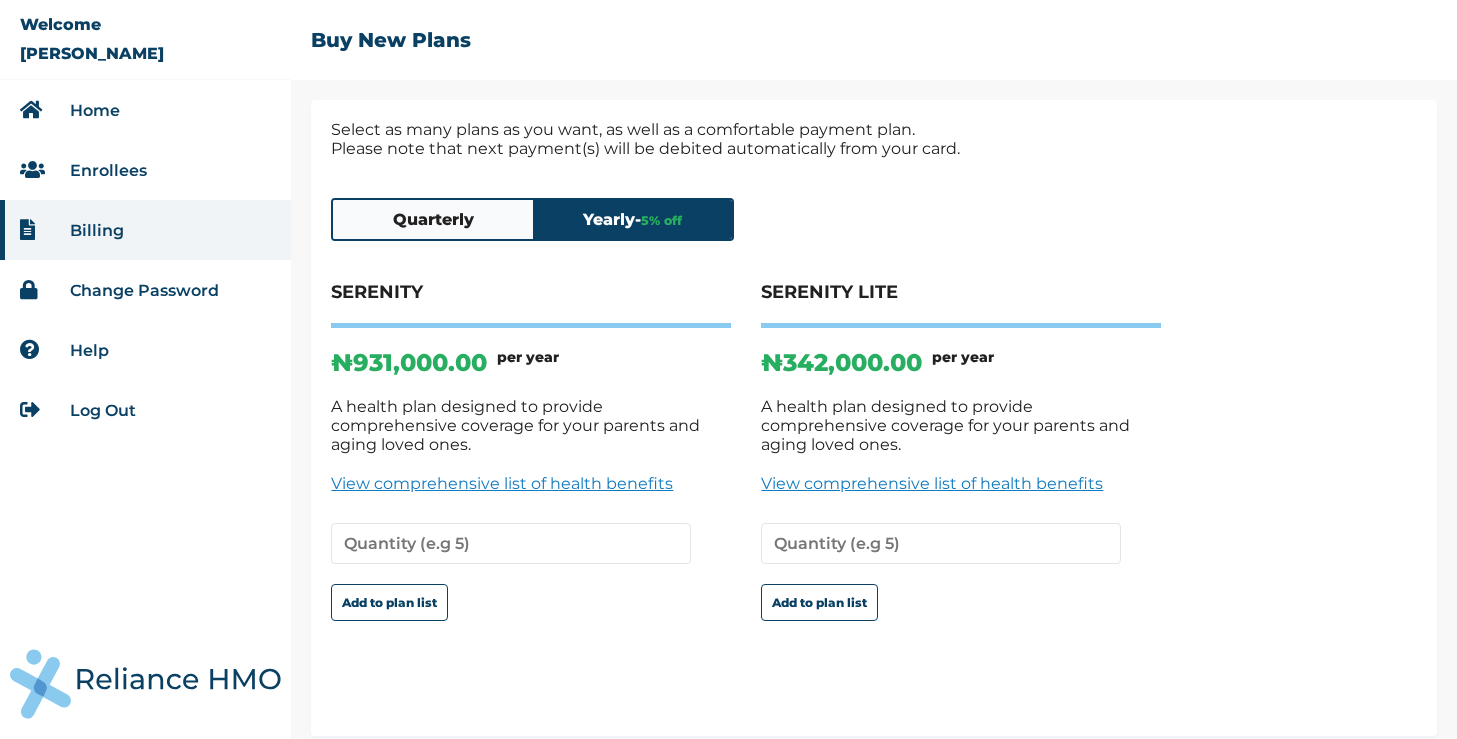 click on "Quarterly" at bounding box center (433, 219) 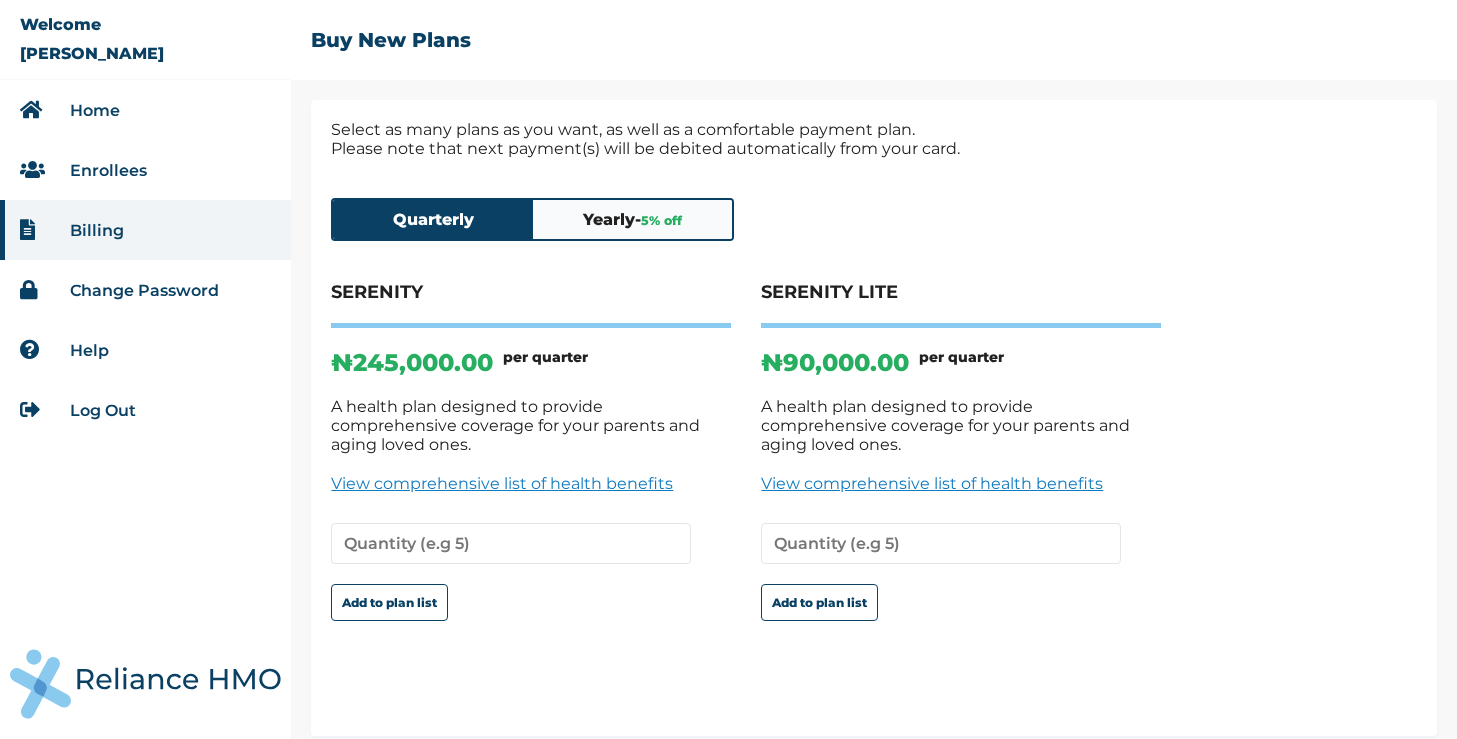 click on "5 % off" at bounding box center [661, 220] 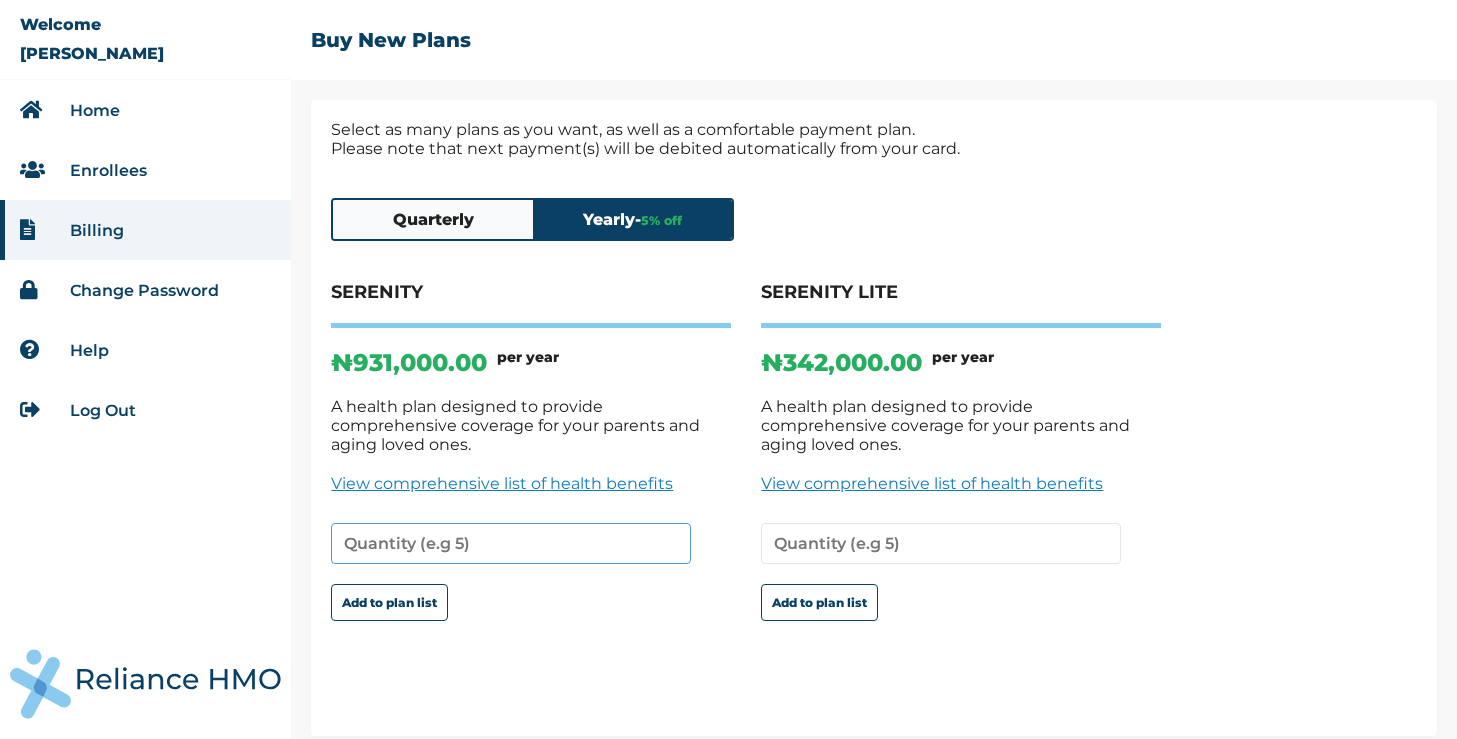 click at bounding box center [511, 543] 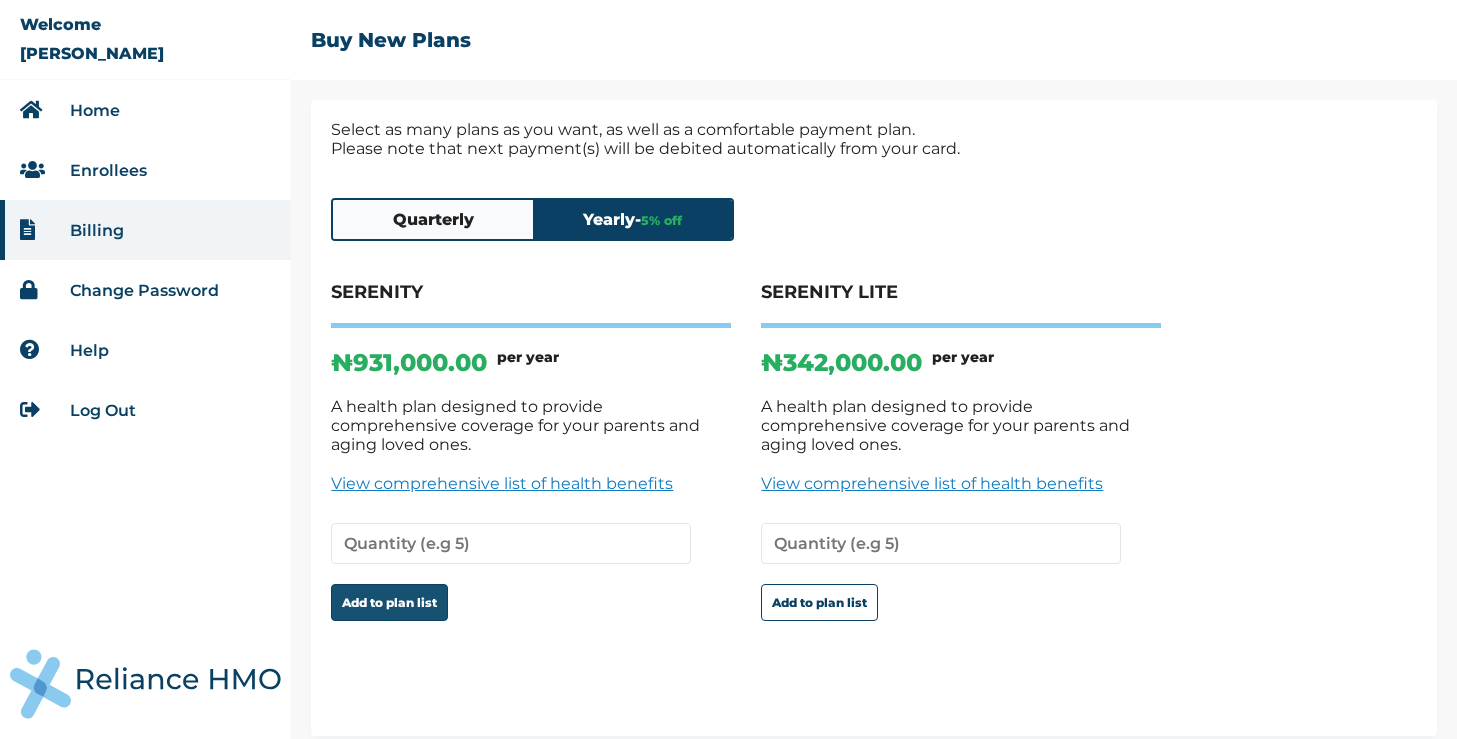 click on "Add to plan list" at bounding box center (389, 602) 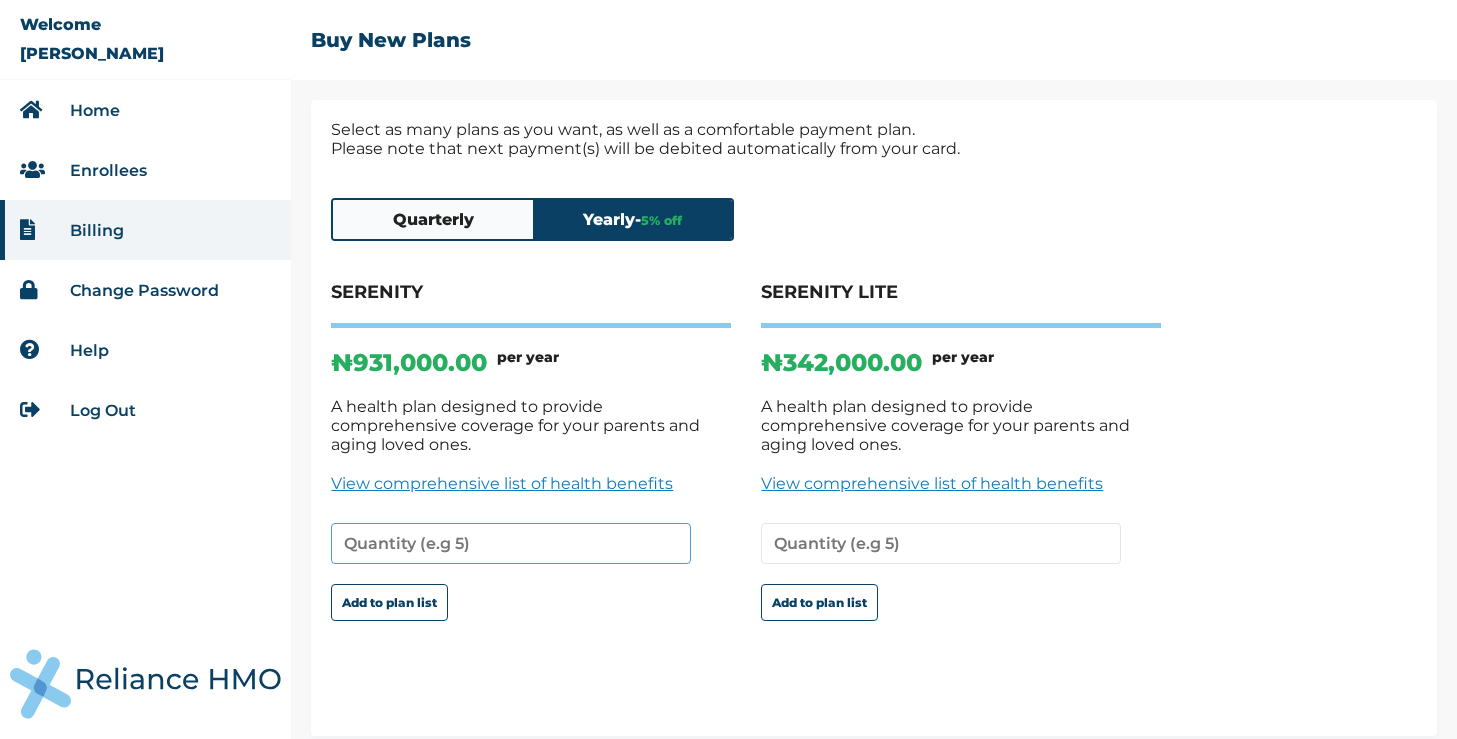 click at bounding box center [511, 543] 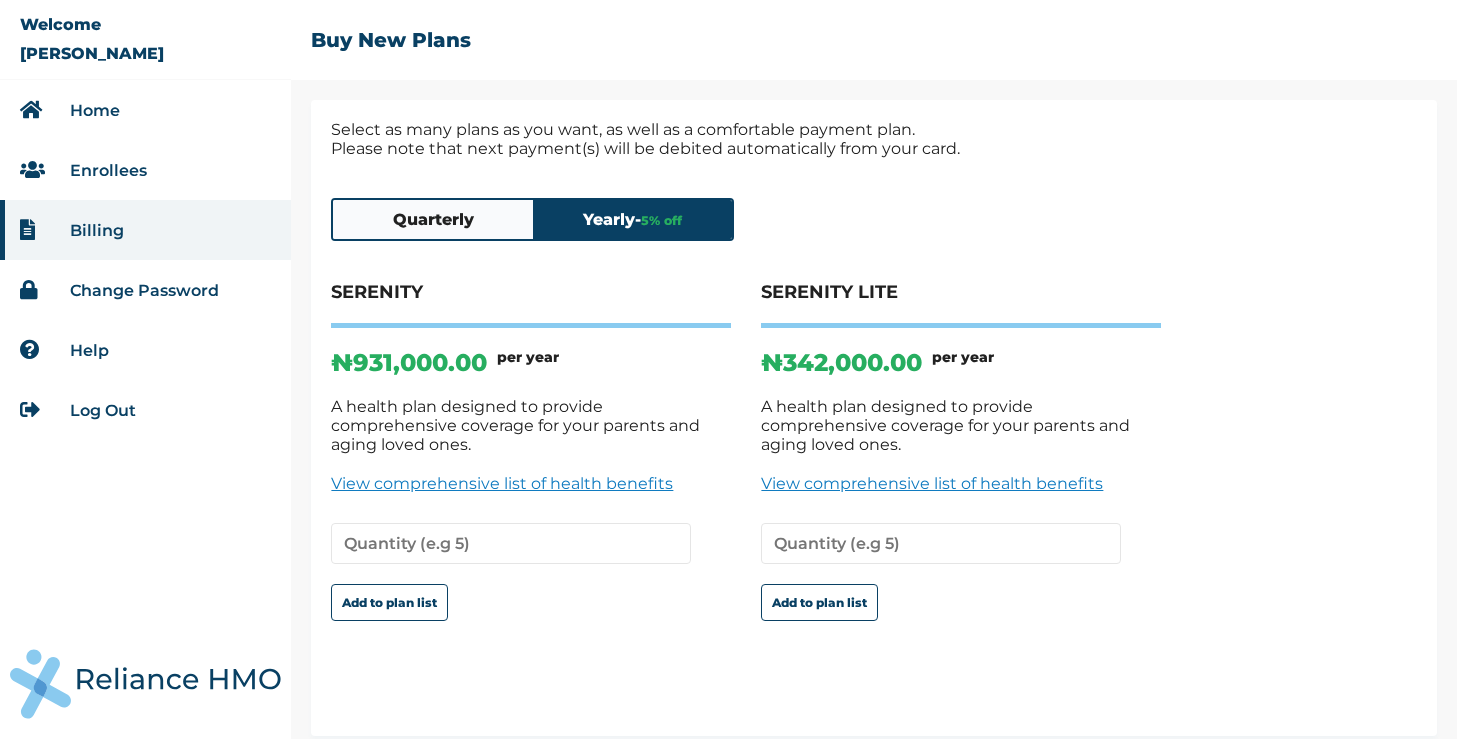 click on "Quarterly" at bounding box center (433, 219) 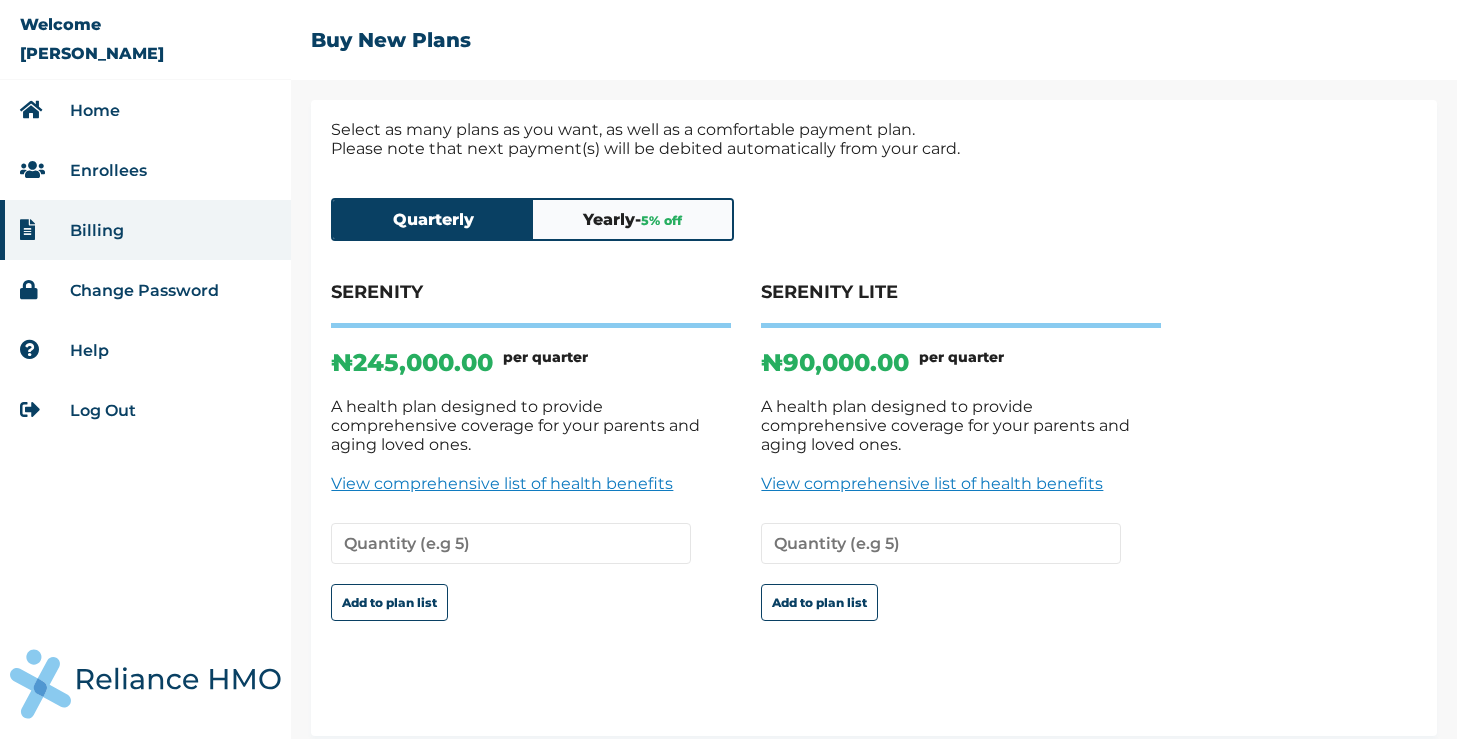click on "Yearly  -  5 % off" at bounding box center [633, 219] 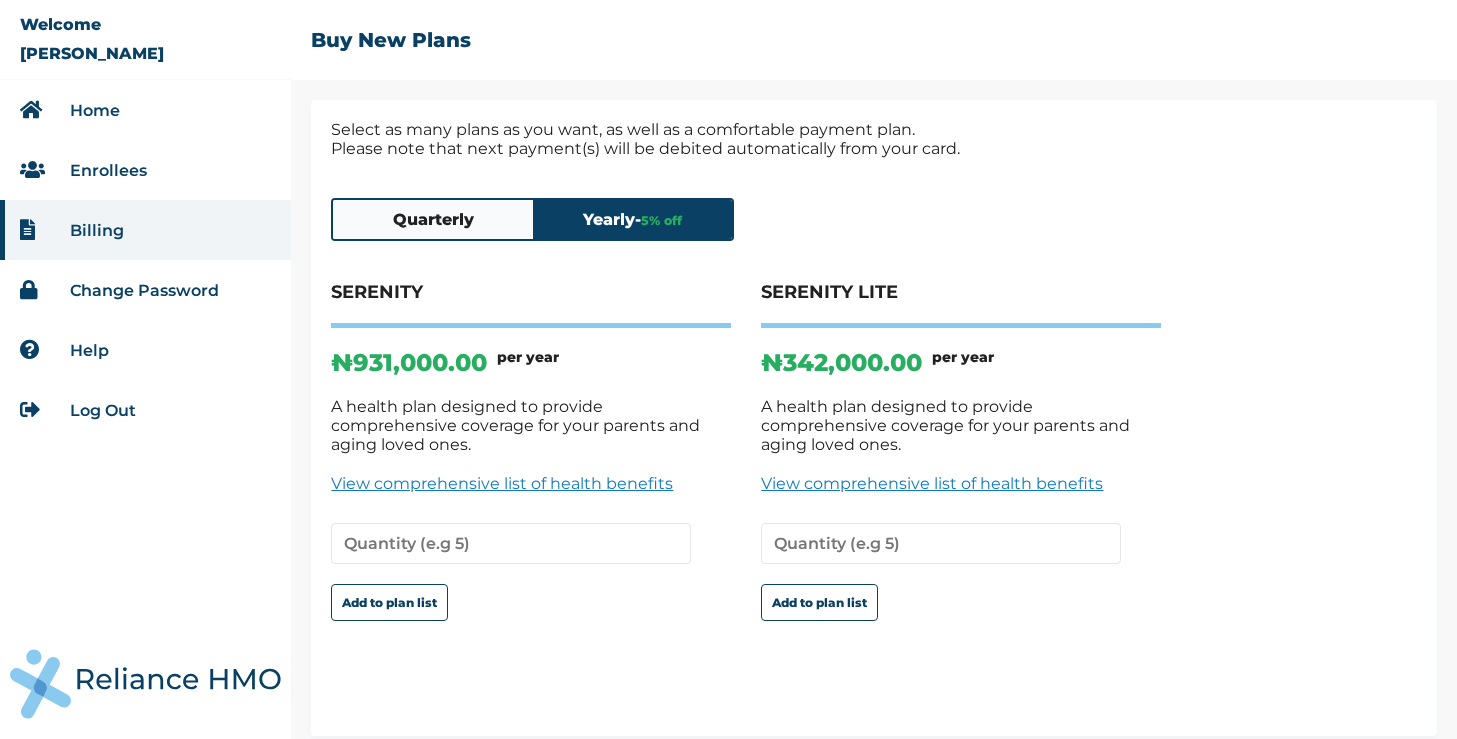 click on "Enrollees" at bounding box center (108, 170) 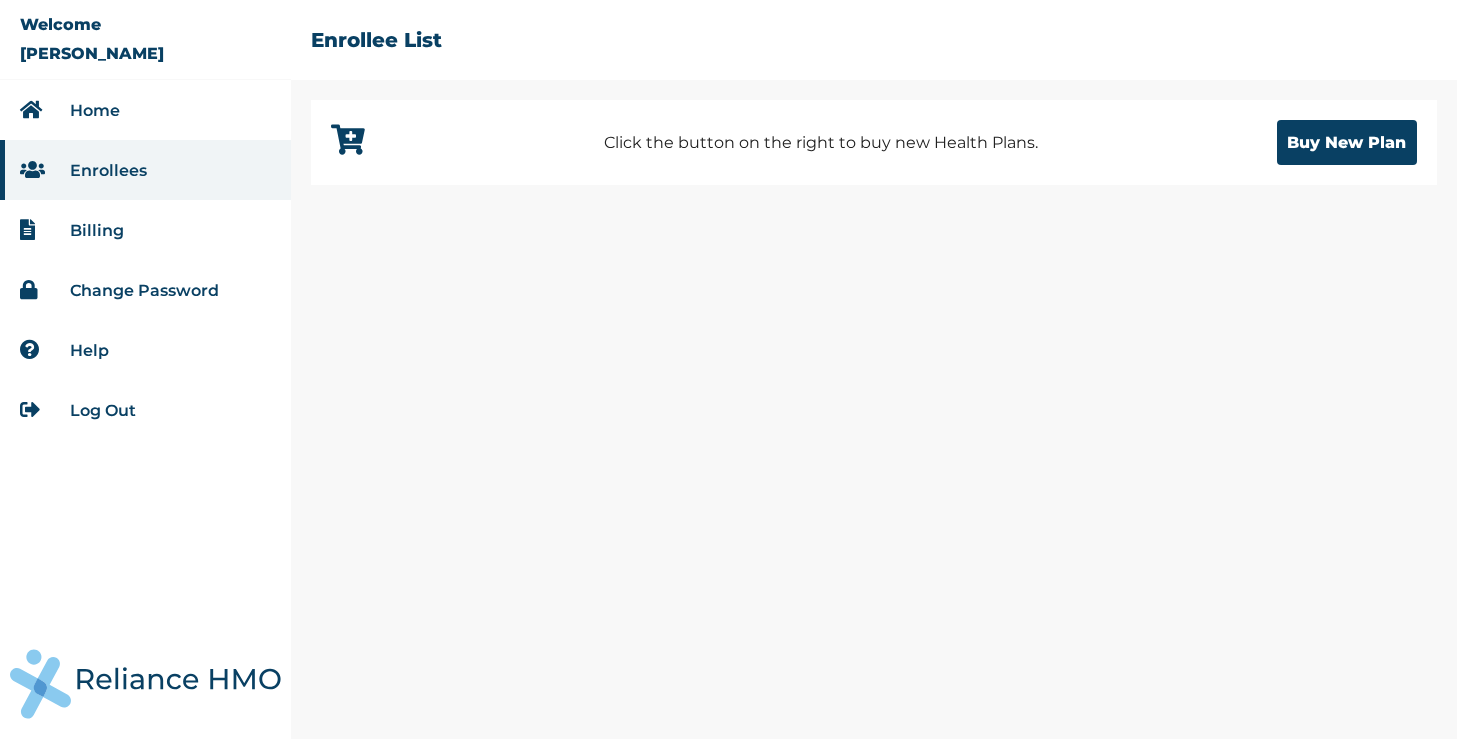 click on "Click the button on the right to buy new Health Plans." at bounding box center [821, 143] 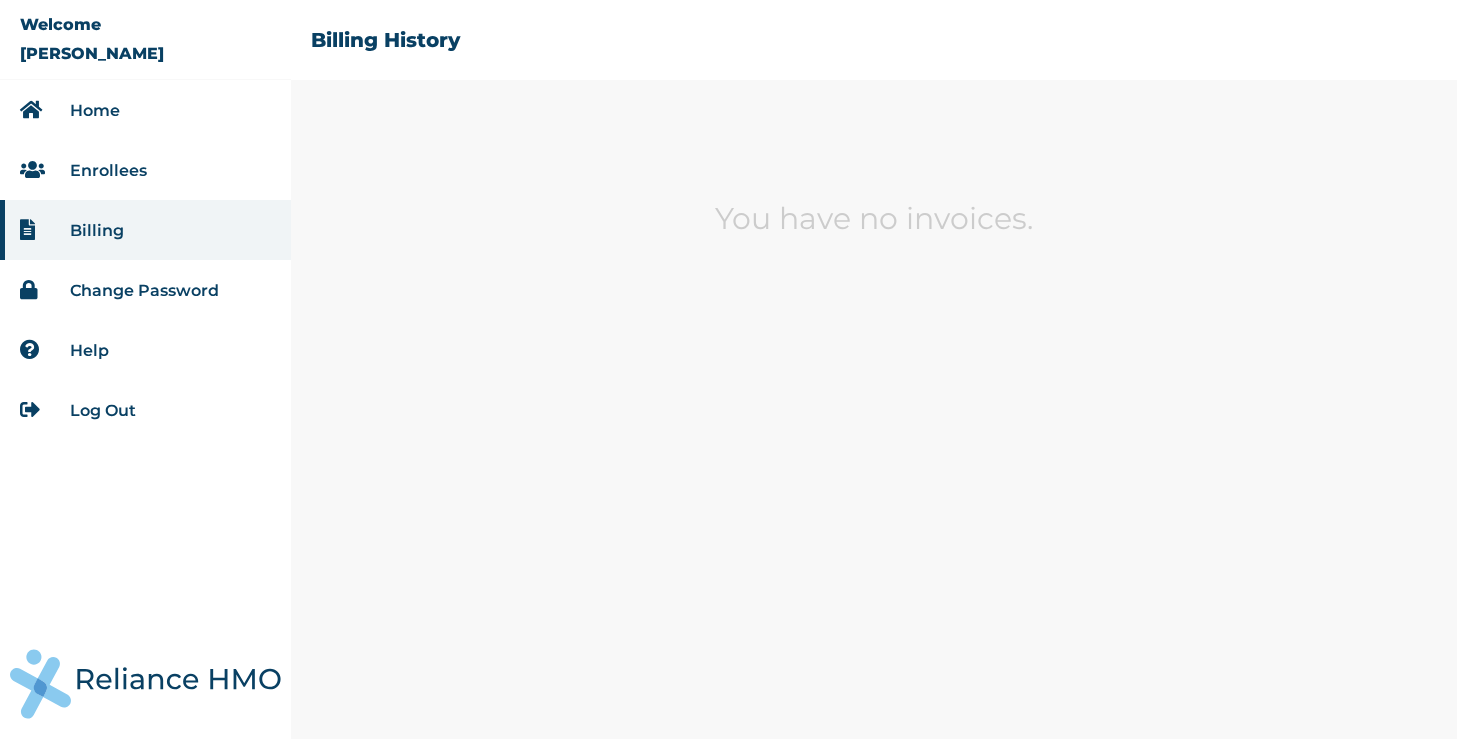 click on "Home" at bounding box center (95, 110) 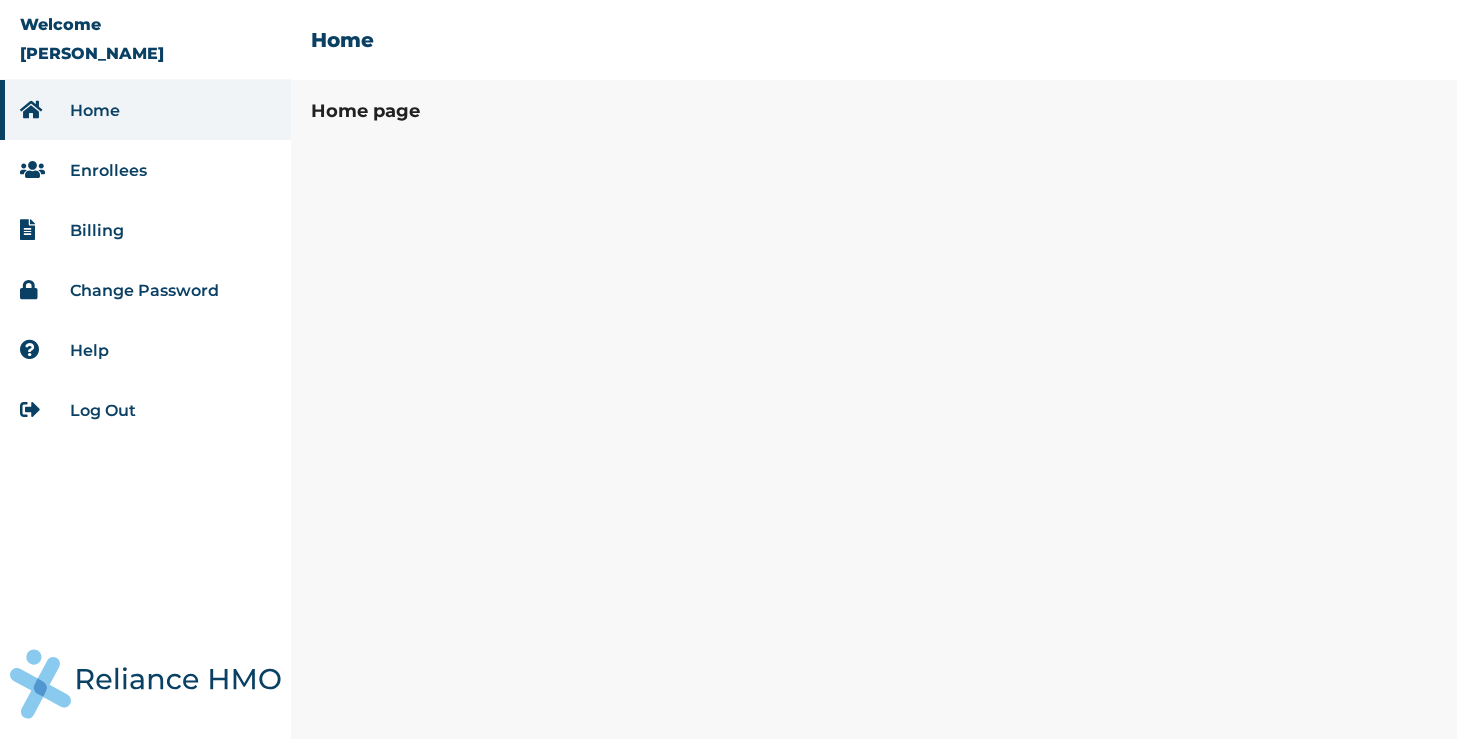 click on "Home page" at bounding box center [874, 419] 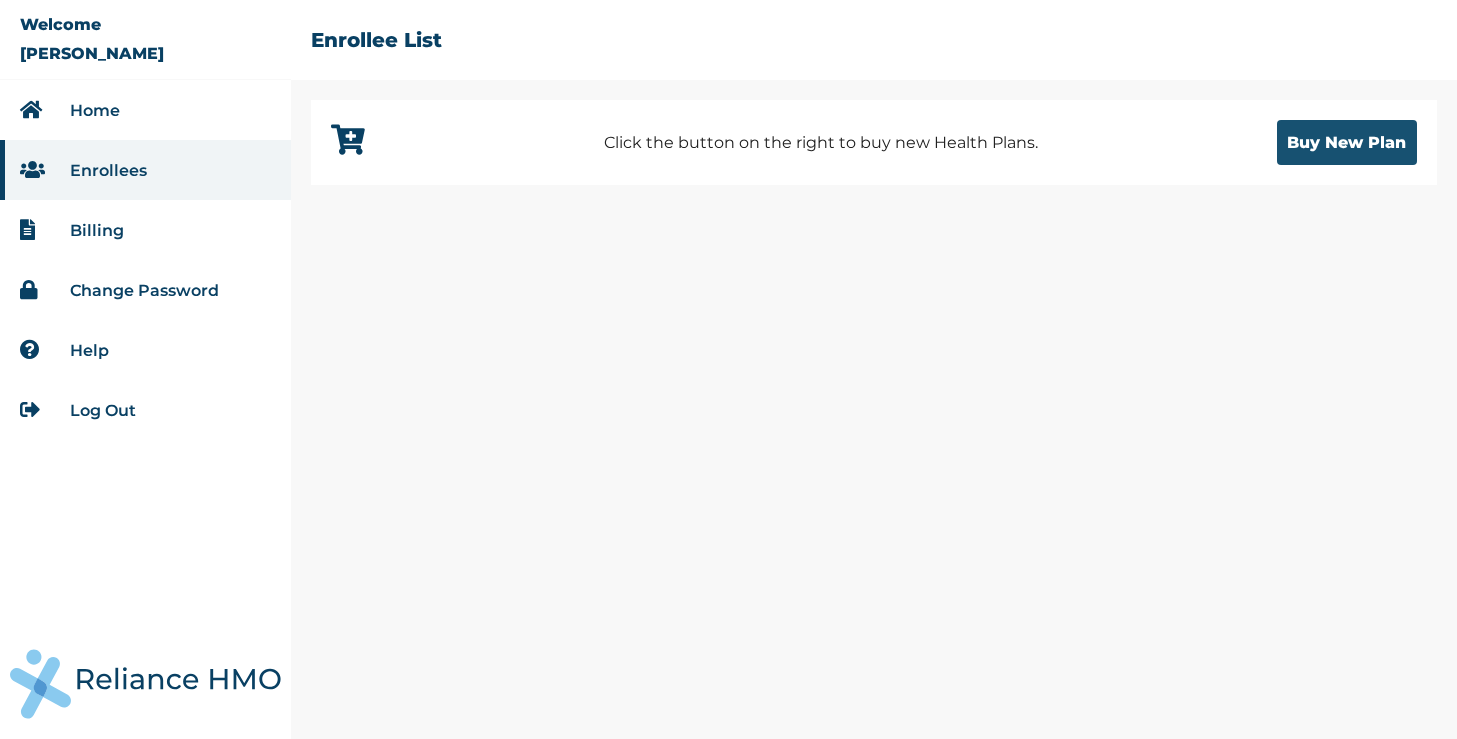 click on "Buy New Plan" at bounding box center (1347, 142) 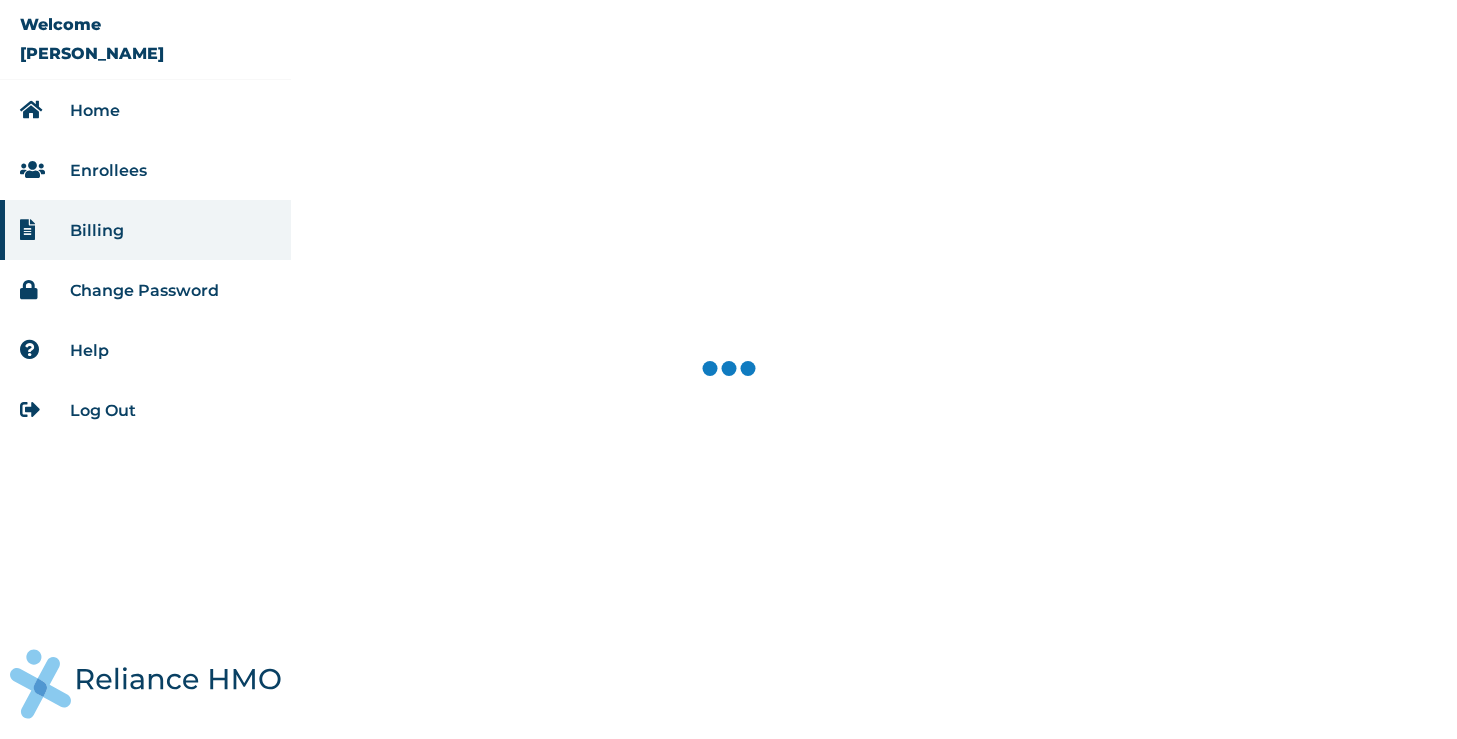 click at bounding box center (874, 369) 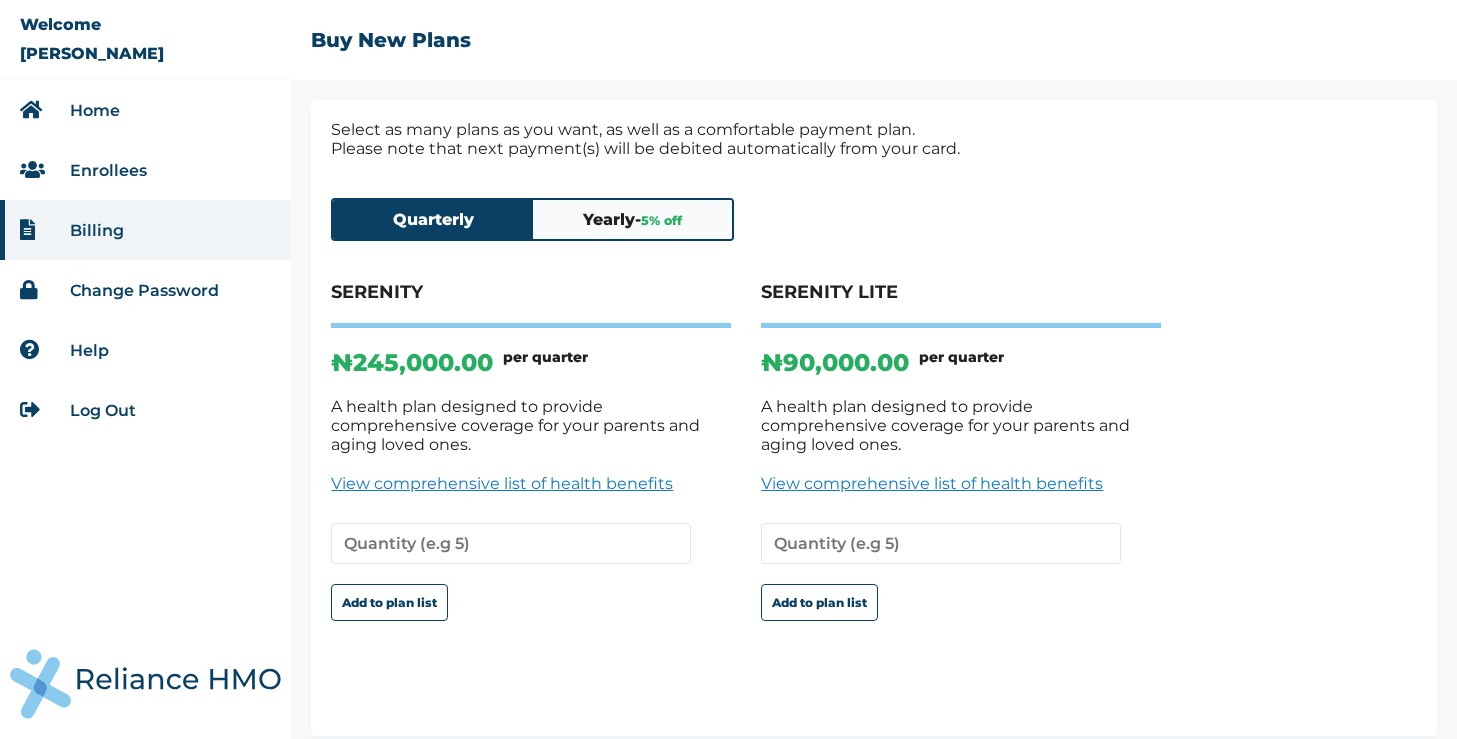 click on "Yearly  -  5 % off" at bounding box center [633, 219] 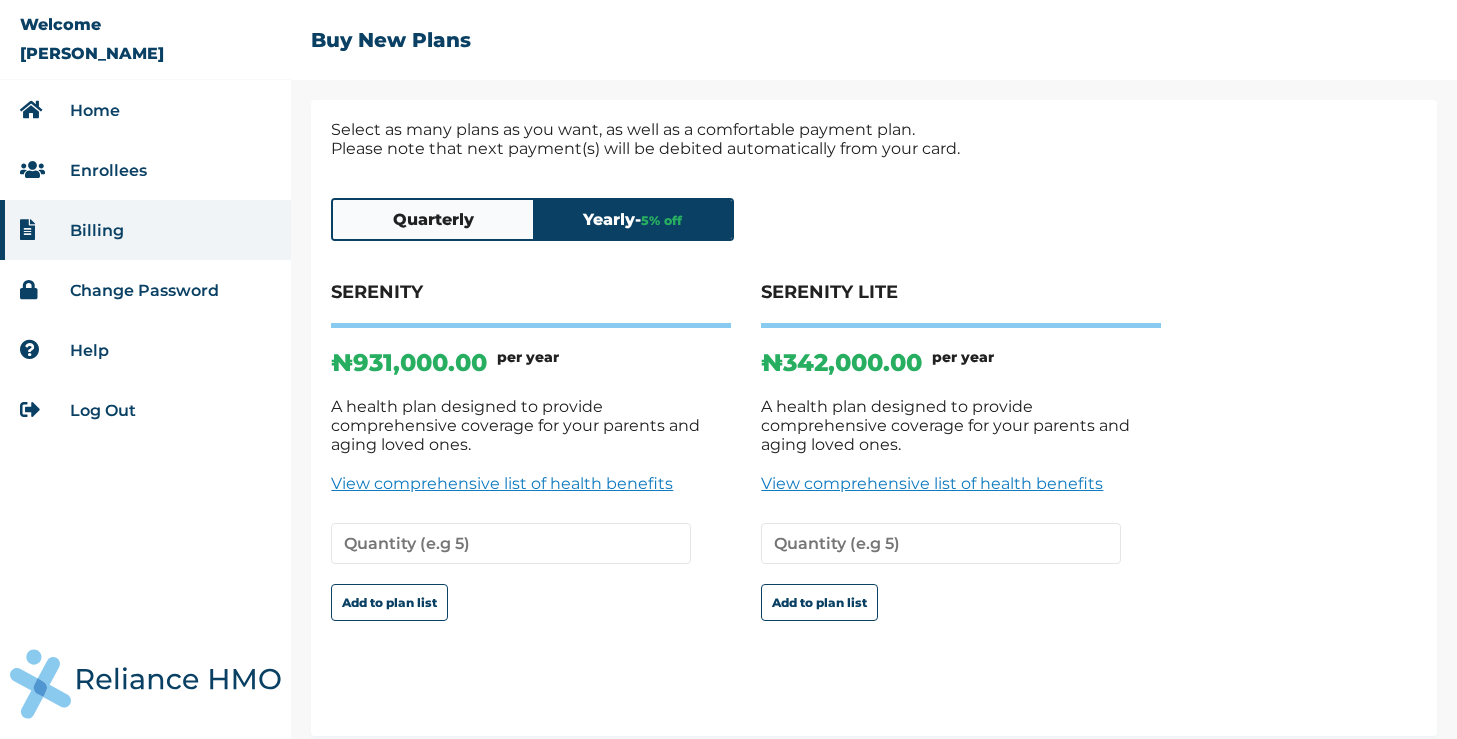 click on "Quarterly" at bounding box center (433, 219) 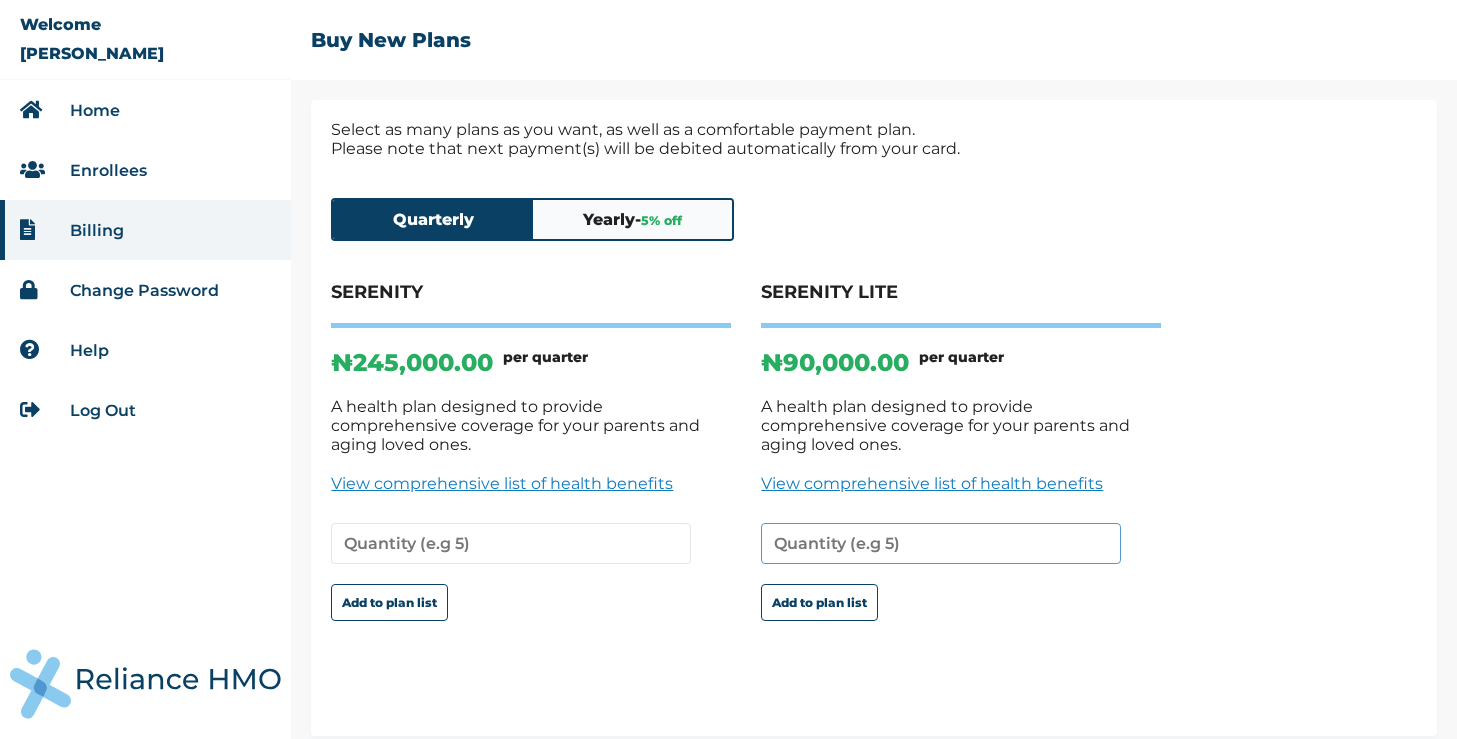 click at bounding box center [941, 543] 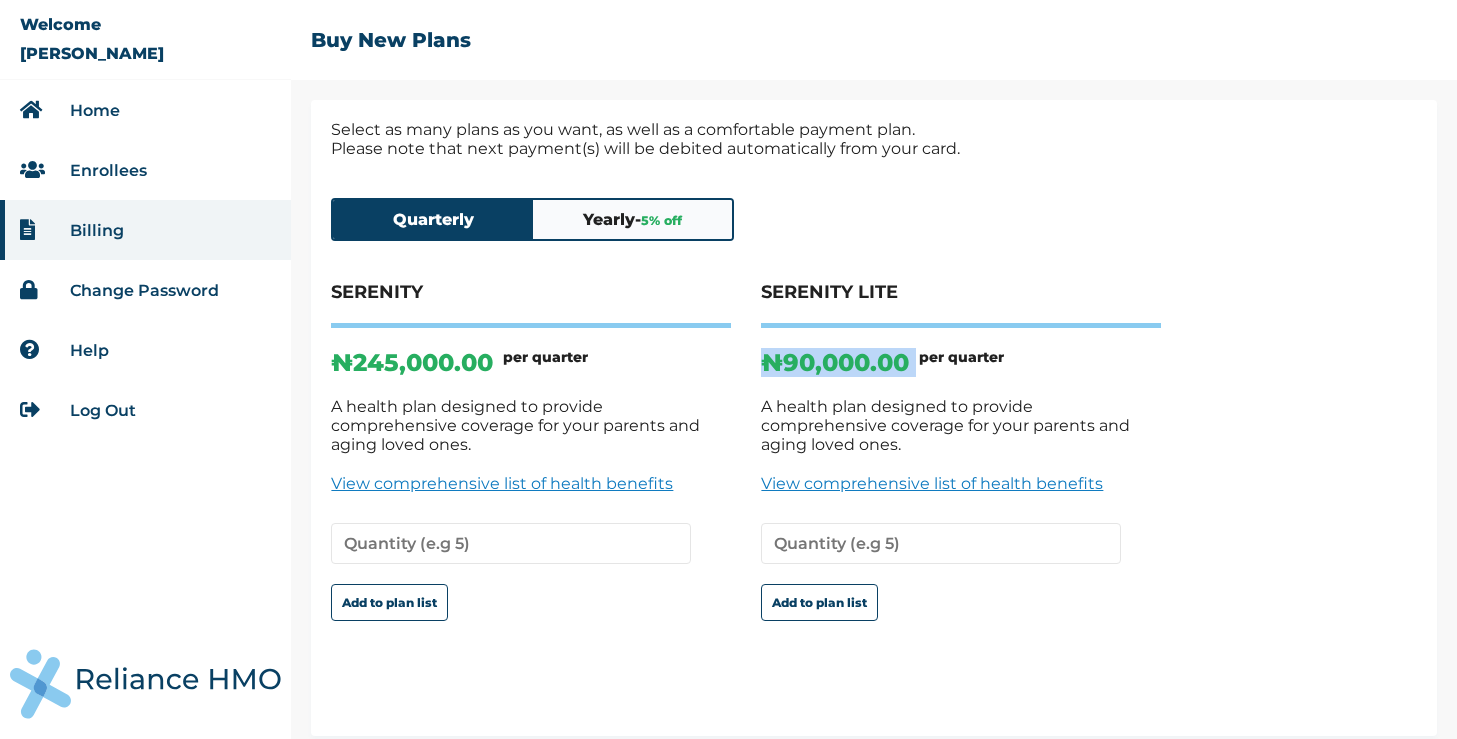 drag, startPoint x: 930, startPoint y: 361, endPoint x: 780, endPoint y: 334, distance: 152.41063 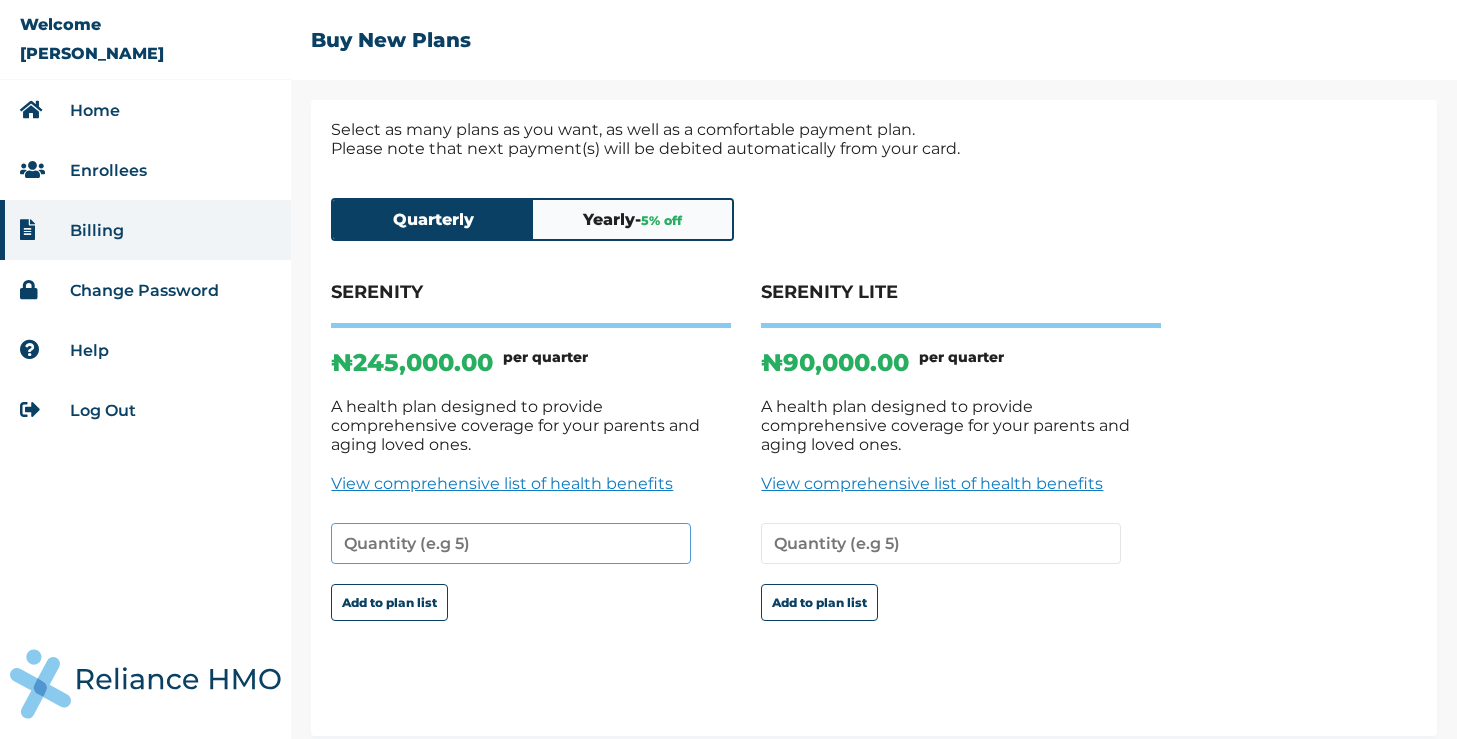 click at bounding box center [511, 543] 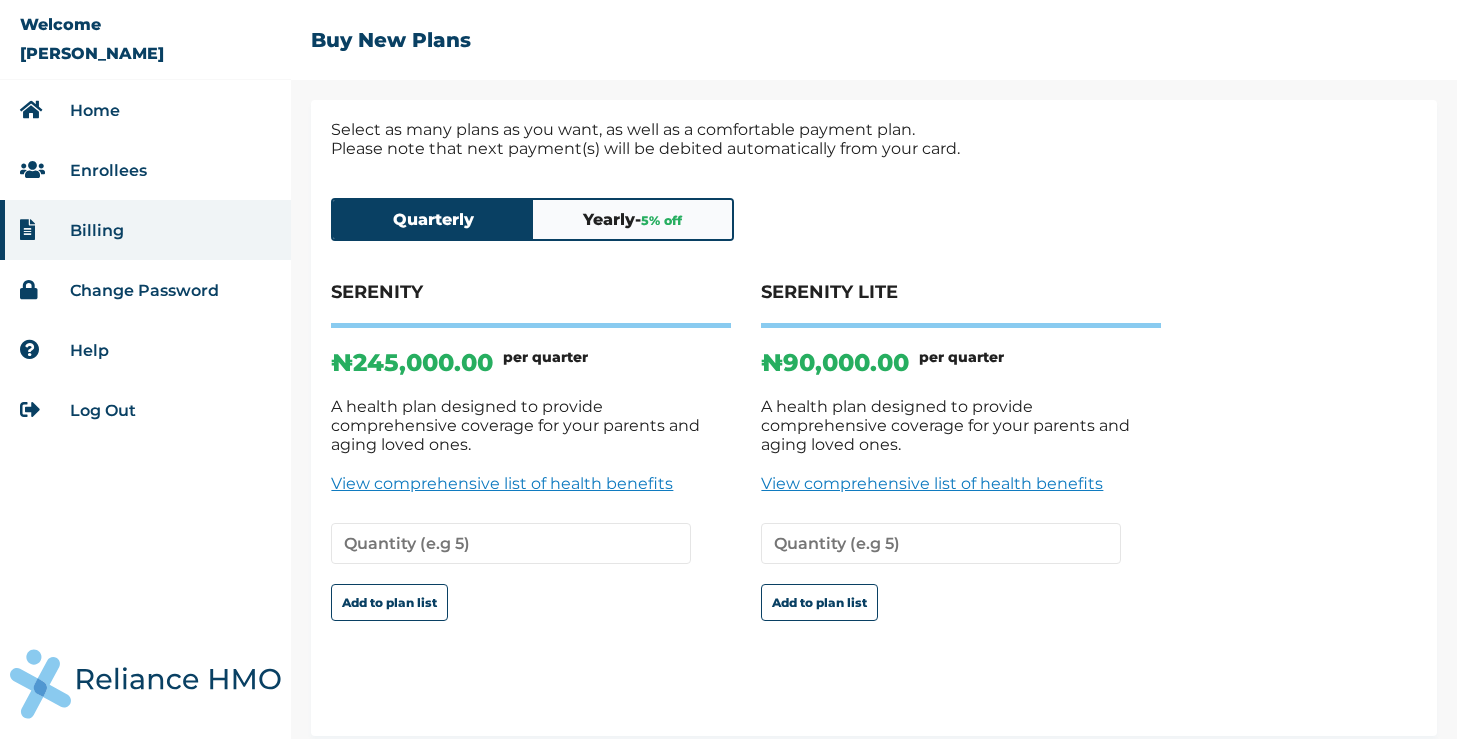 click on "Yearly  -  5 % off" at bounding box center [633, 219] 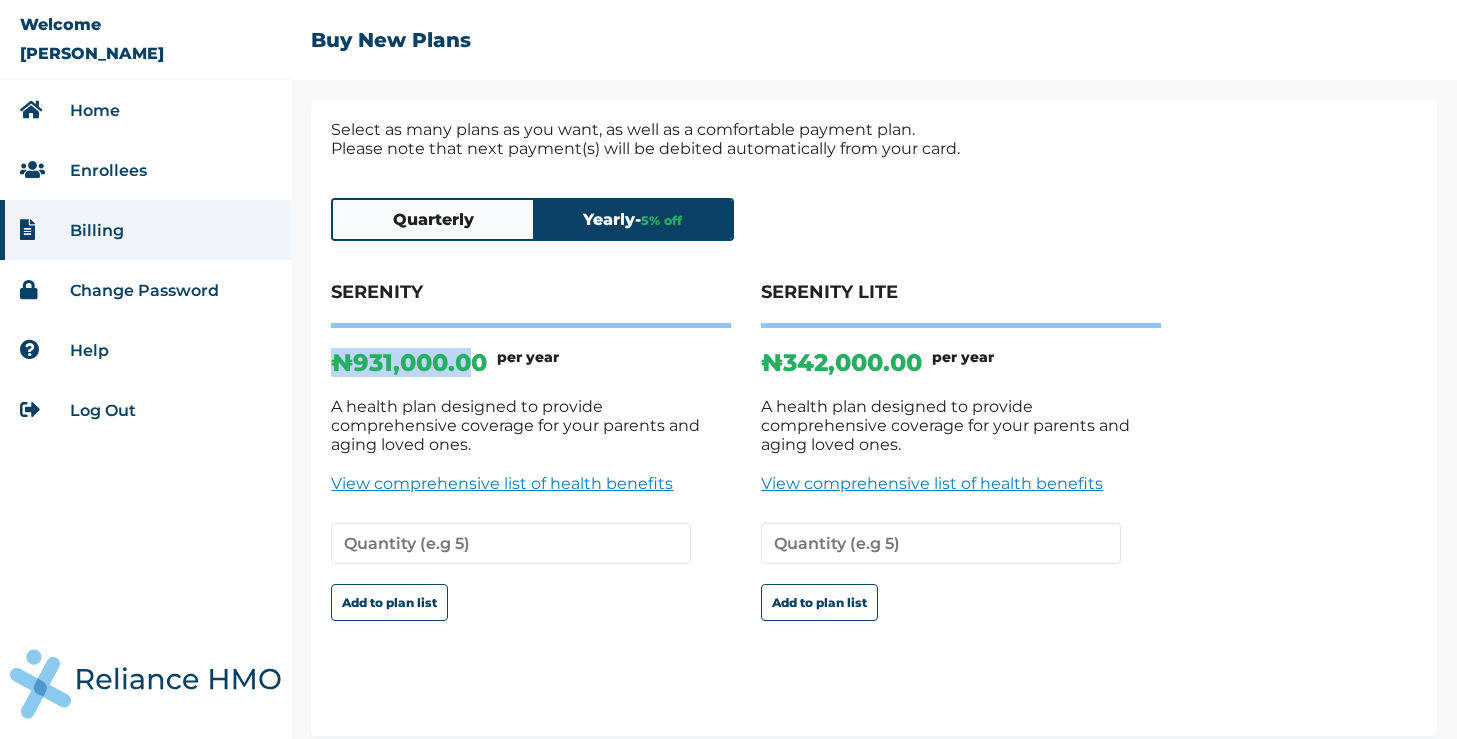 drag, startPoint x: 479, startPoint y: 366, endPoint x: 300, endPoint y: 361, distance: 179.06982 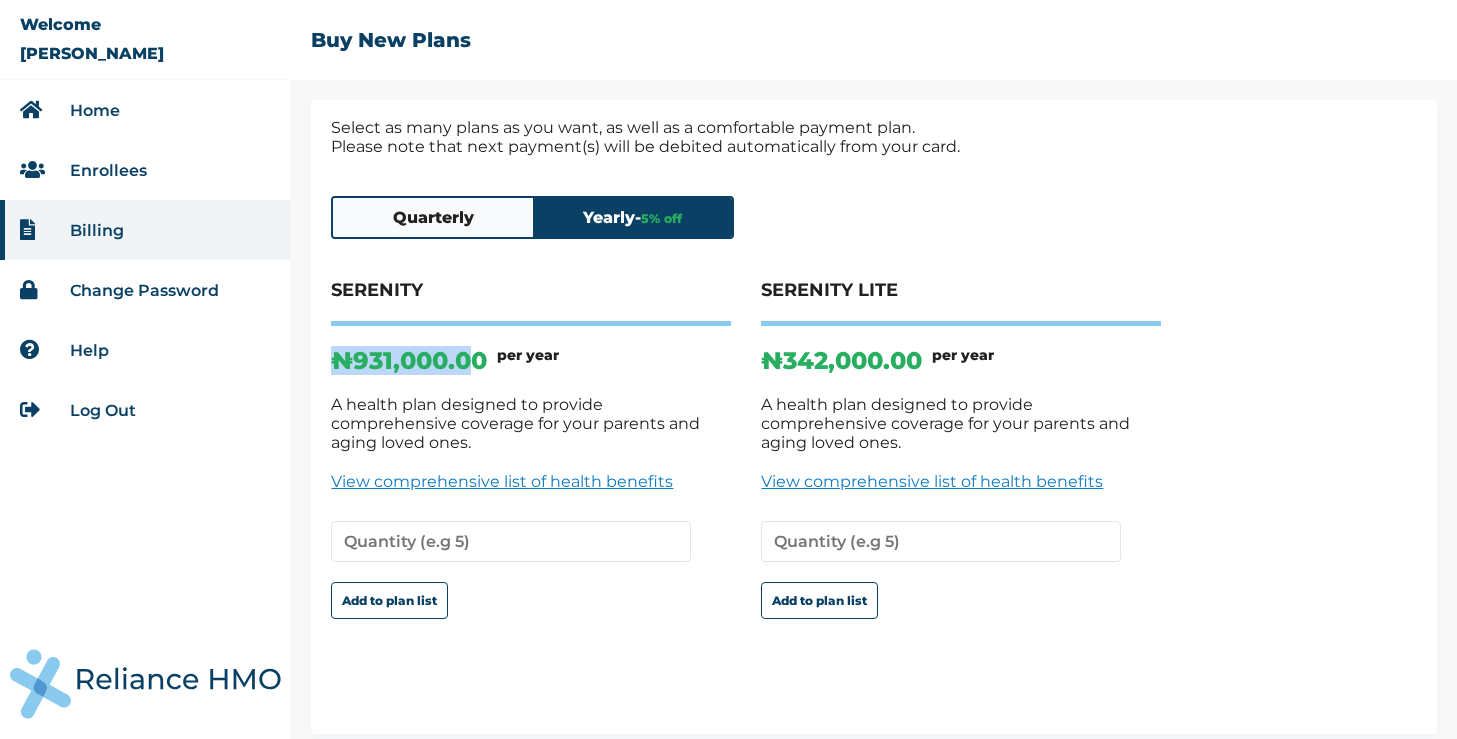 scroll, scrollTop: 0, scrollLeft: 0, axis: both 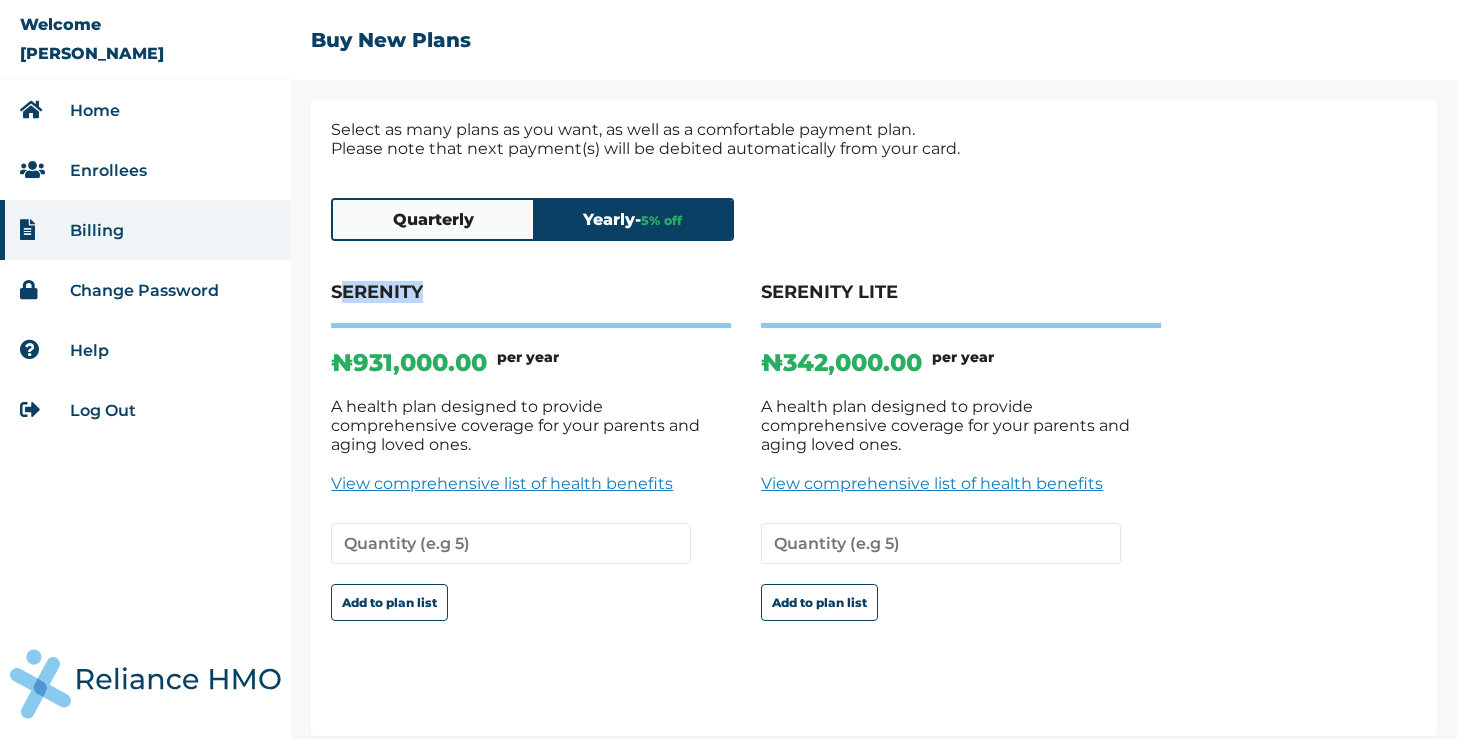 drag, startPoint x: 434, startPoint y: 297, endPoint x: 347, endPoint y: 295, distance: 87.02299 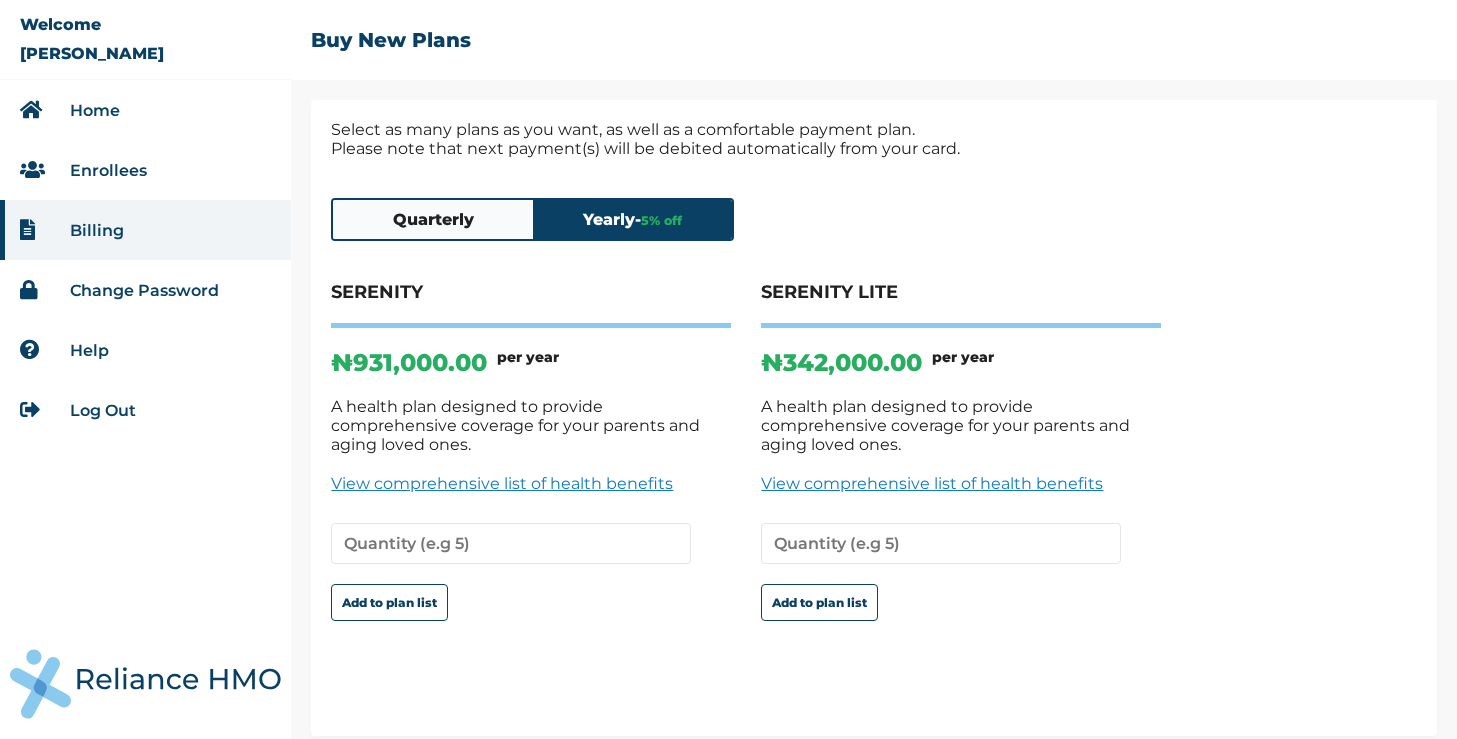 click on "Quarterly Yearly  -  5 % off SERENITY ₦  931,000.00 per year A health plan designed to provide comprehensive coverage for your parents and aging loved ones. View comprehensive list of health benefits Add to plan list SERENITY LITE ₦  342,000.00 per year A health plan designed to provide comprehensive coverage for your parents and aging loved ones. View comprehensive list of health benefits Add to plan list" at bounding box center (874, 447) 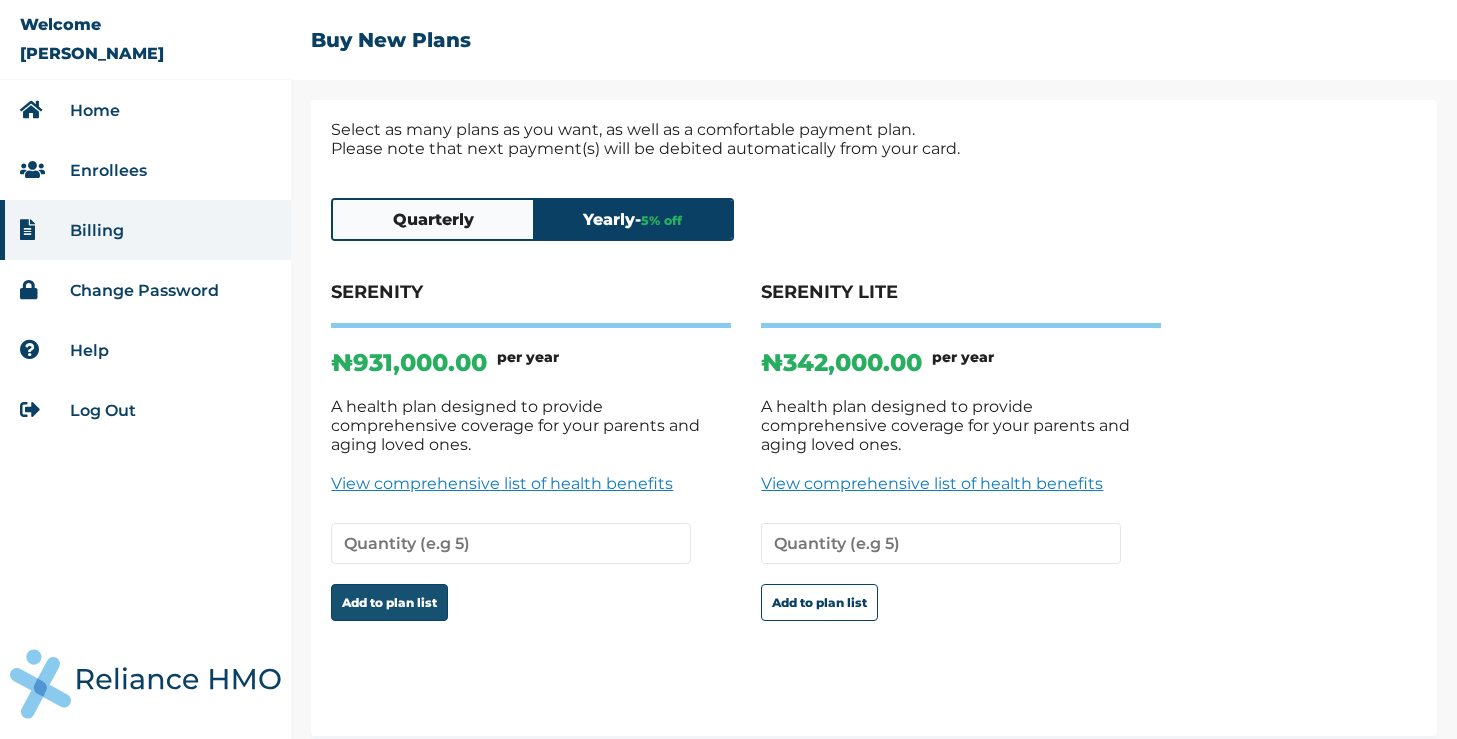 click on "Add to plan list" at bounding box center [389, 602] 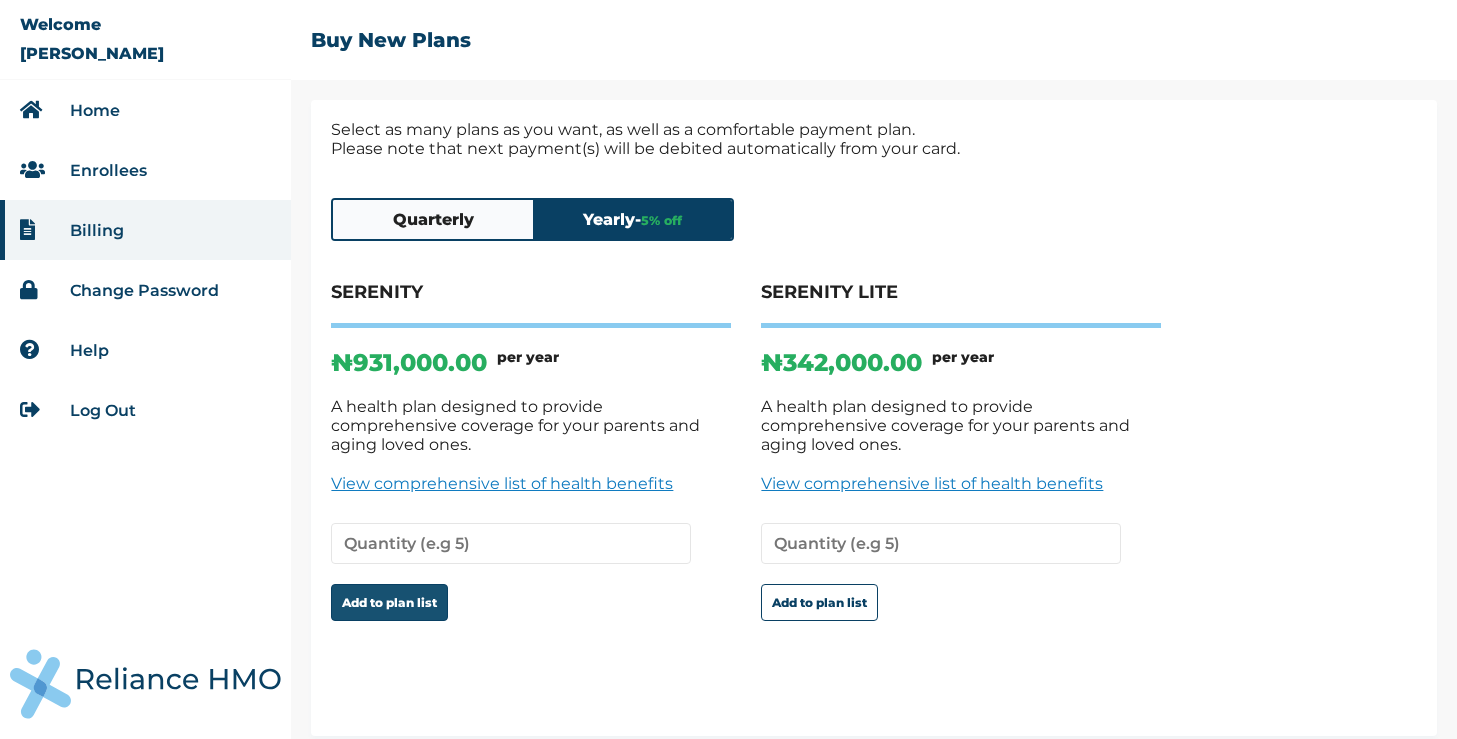 click on "Add to plan list" at bounding box center (389, 602) 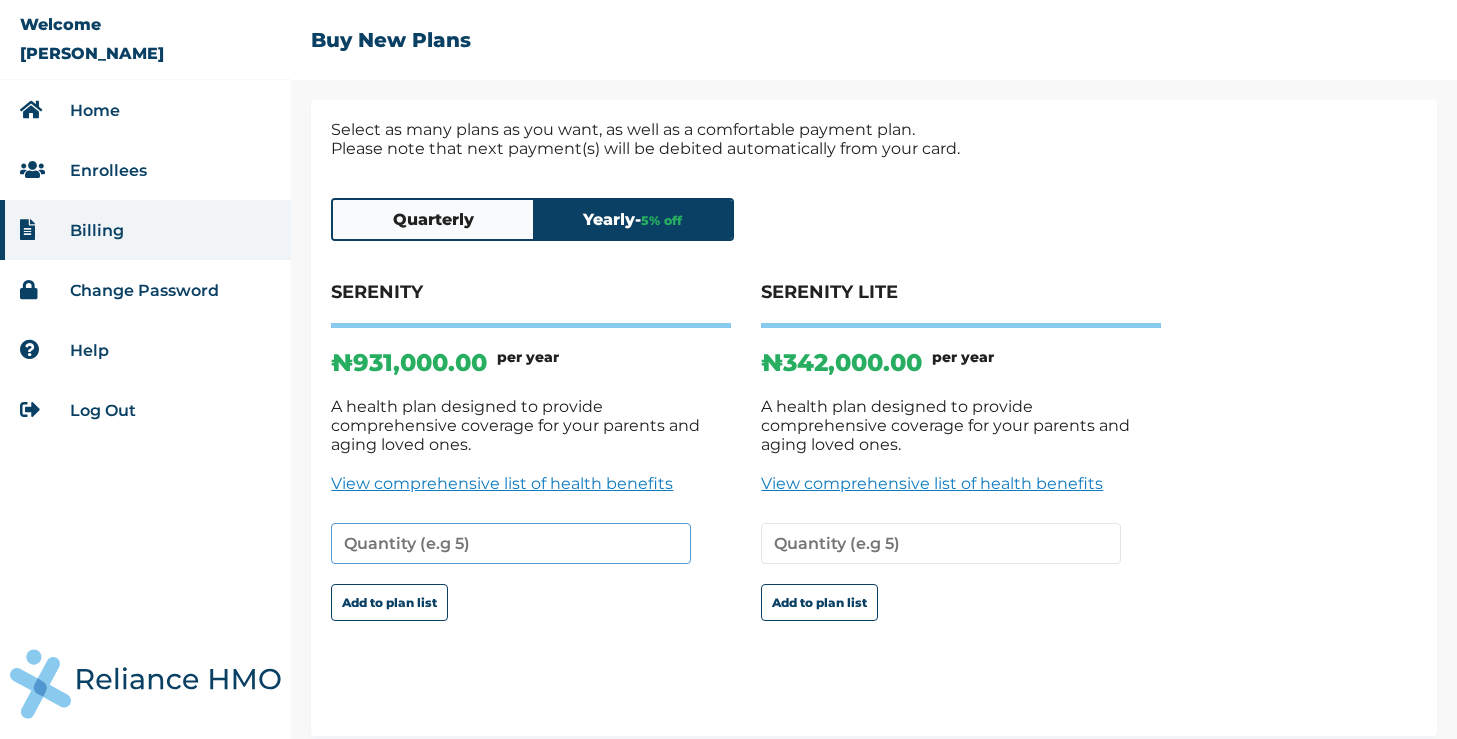 scroll, scrollTop: 2, scrollLeft: 0, axis: vertical 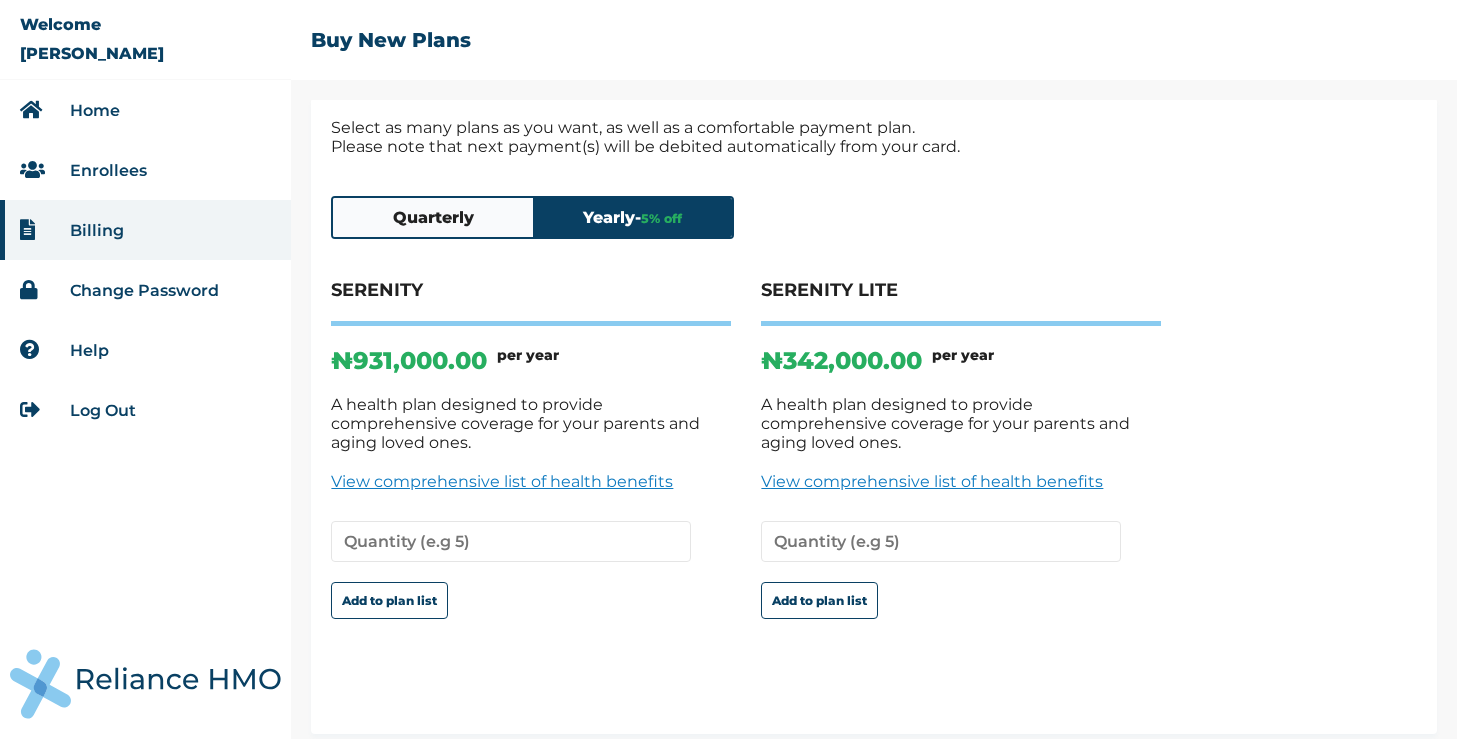 click on "View comprehensive list of health benefits" at bounding box center [531, 481] 